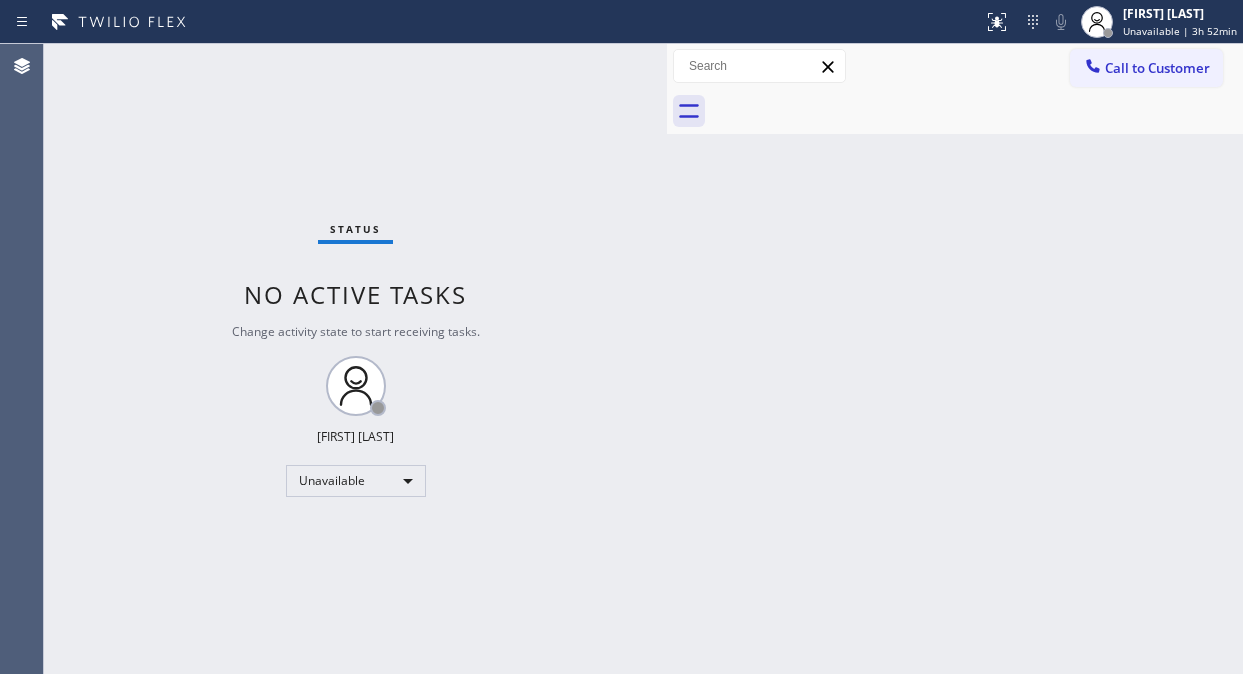 scroll, scrollTop: 0, scrollLeft: 0, axis: both 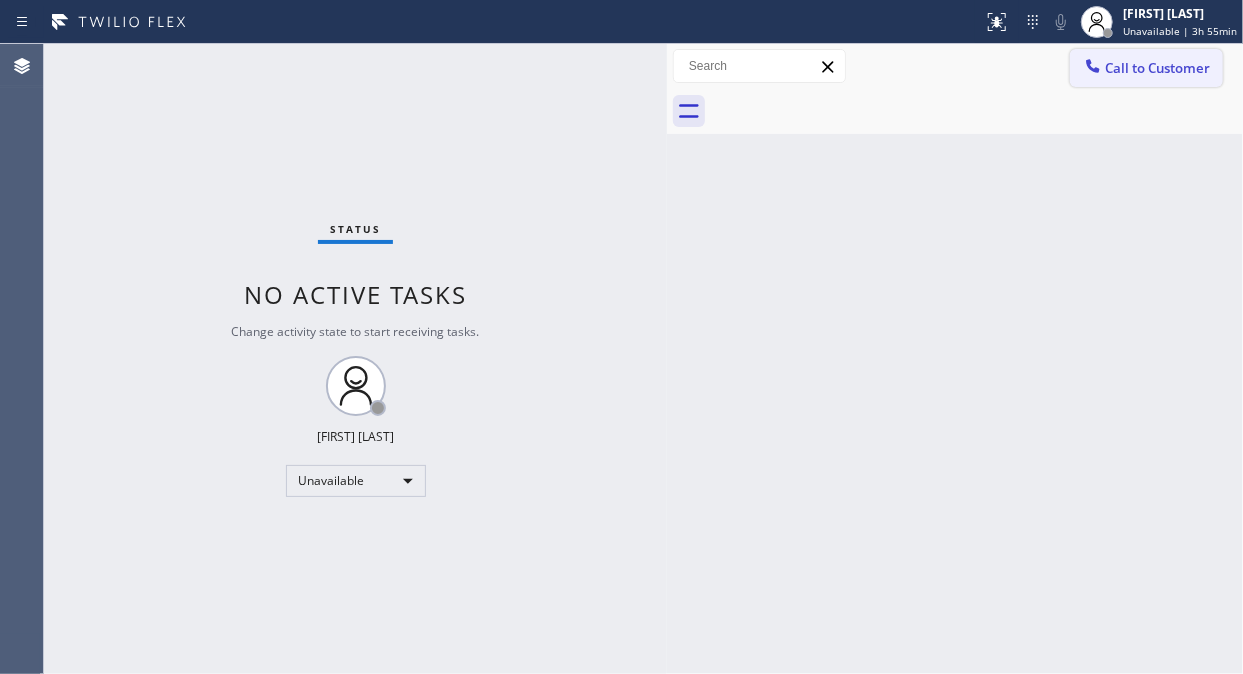 click on "Call to Customer" at bounding box center (1157, 68) 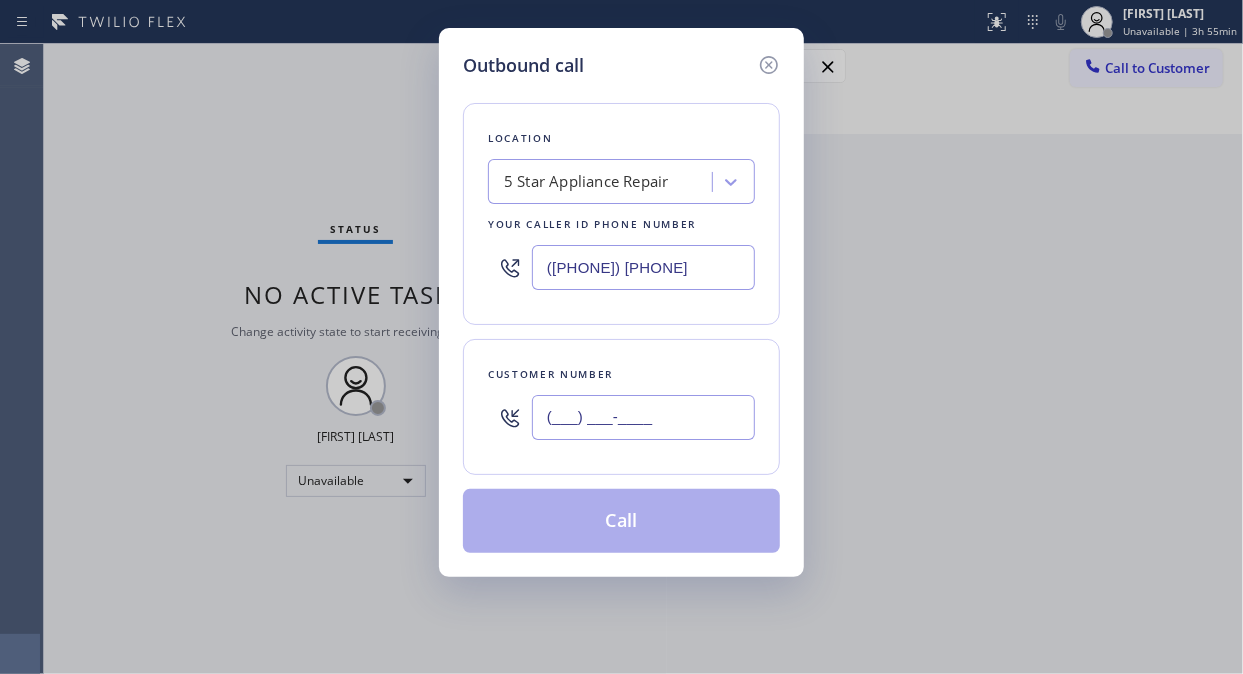 click on "(___) ___-____" at bounding box center [643, 417] 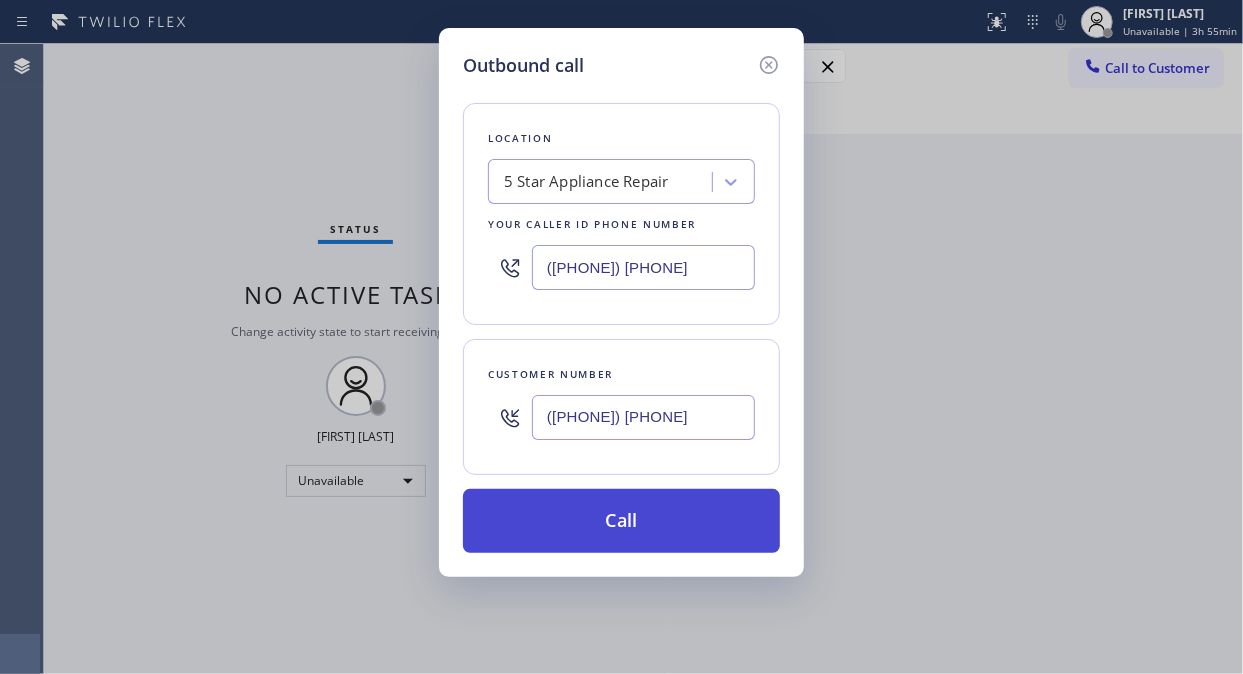 type on "([PHONE]) [PHONE]" 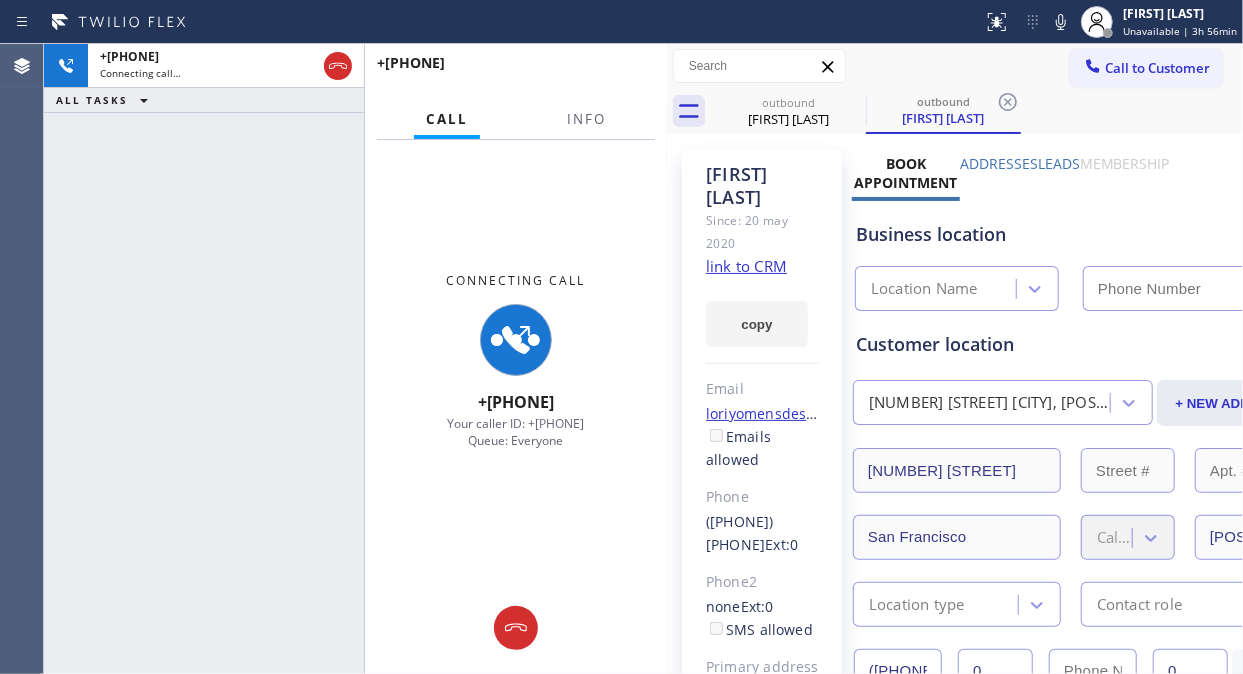 type on "([PHONE]) [PHONE]" 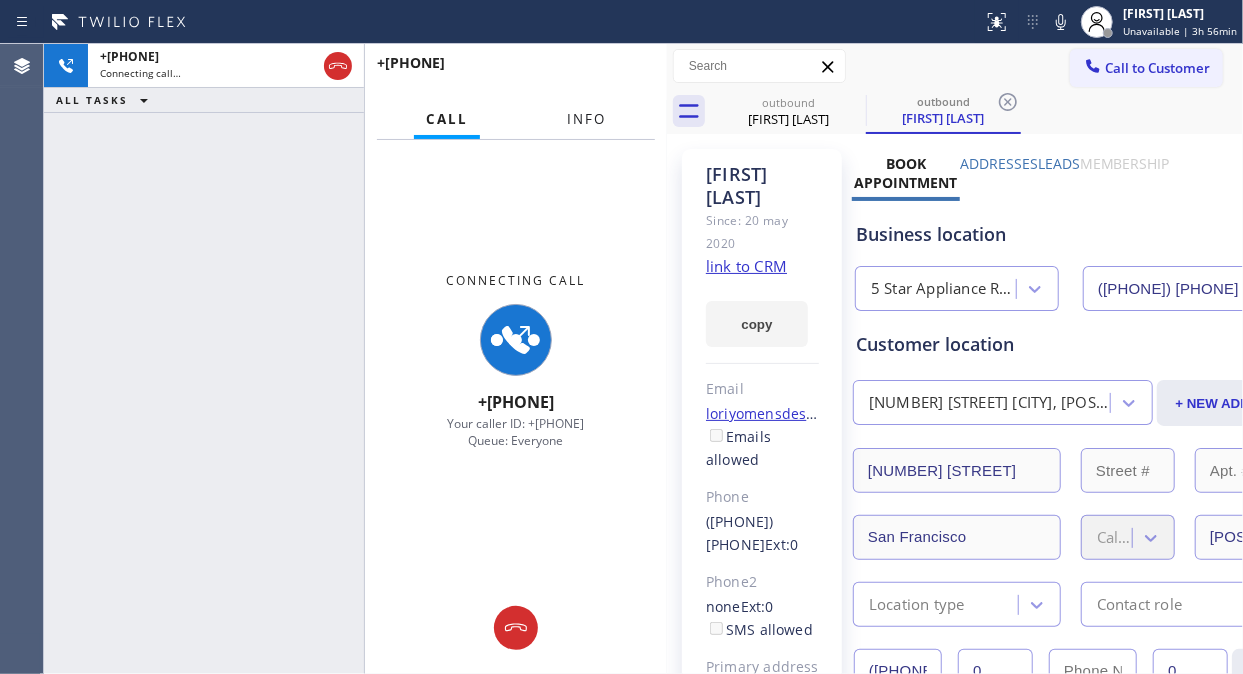 click on "Info" at bounding box center (586, 119) 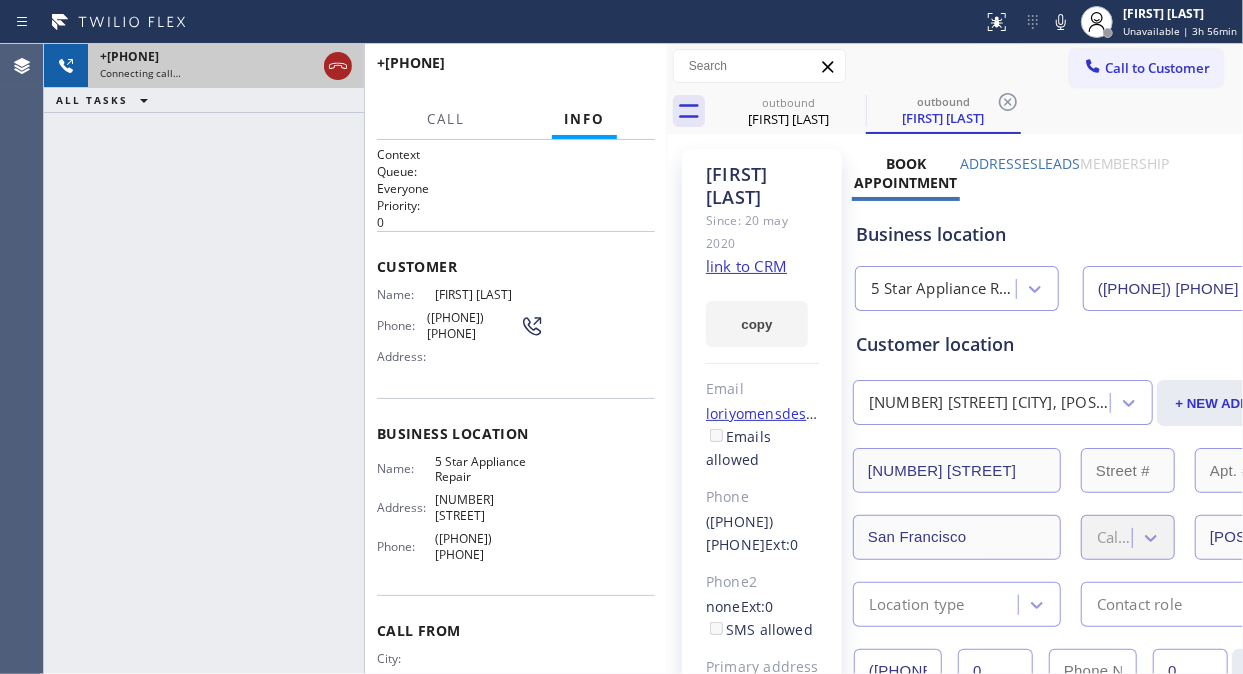 click 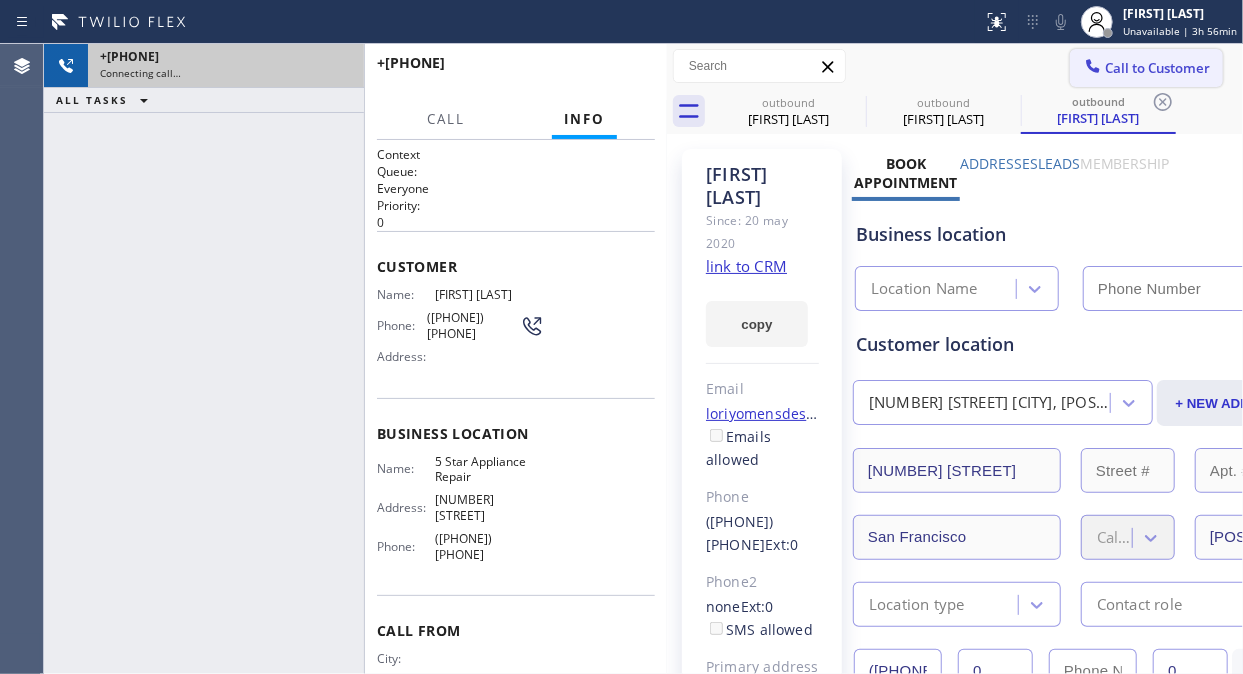 click on "Call to Customer" at bounding box center [1157, 68] 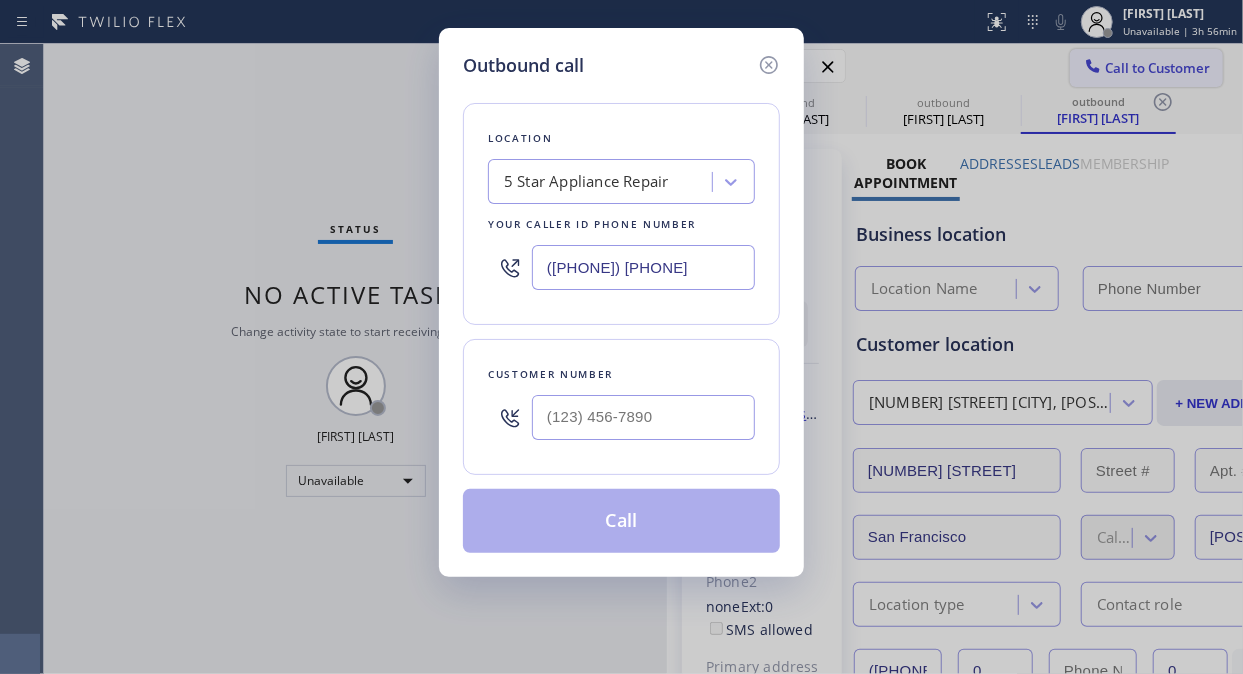 type on "([PHONE]) [PHONE]" 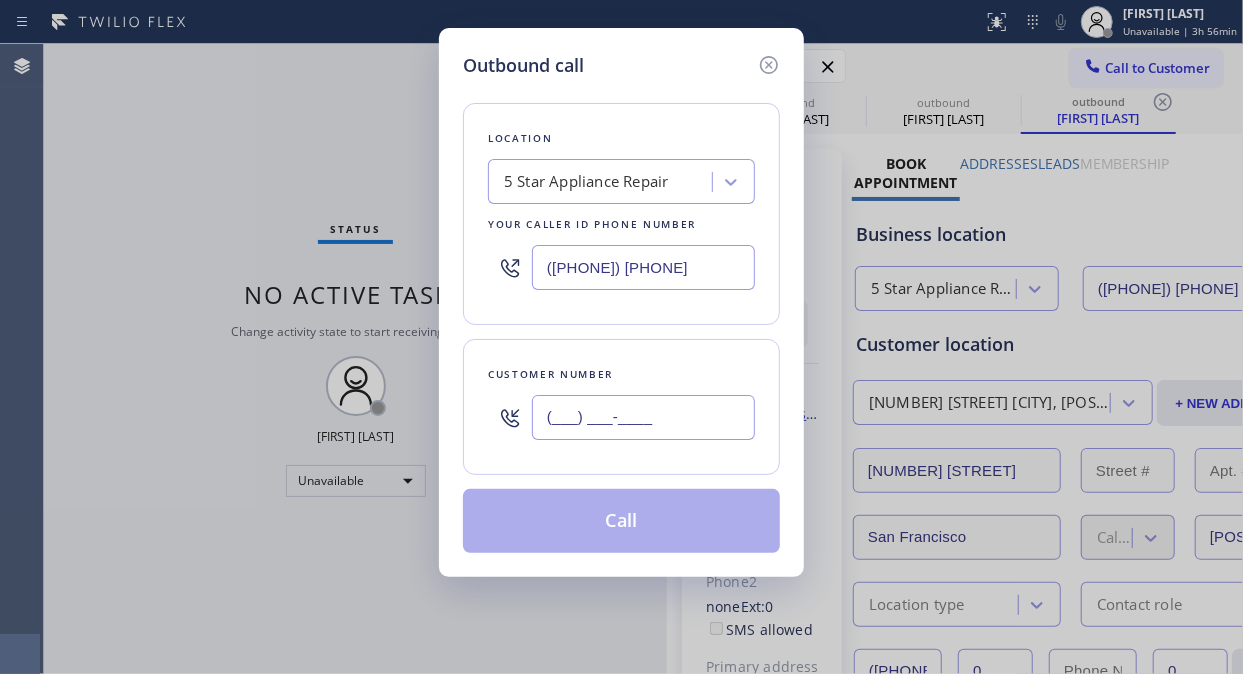 click on "(___) ___-____" at bounding box center [643, 417] 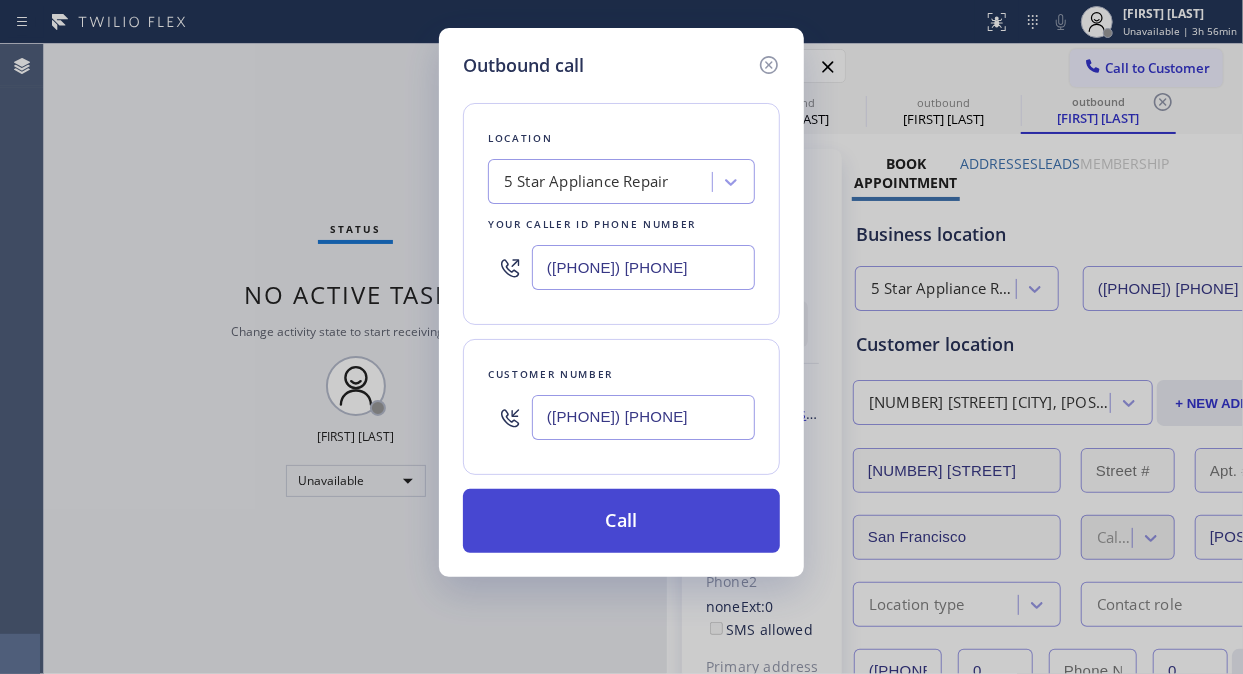 type on "([PHONE]) [PHONE]" 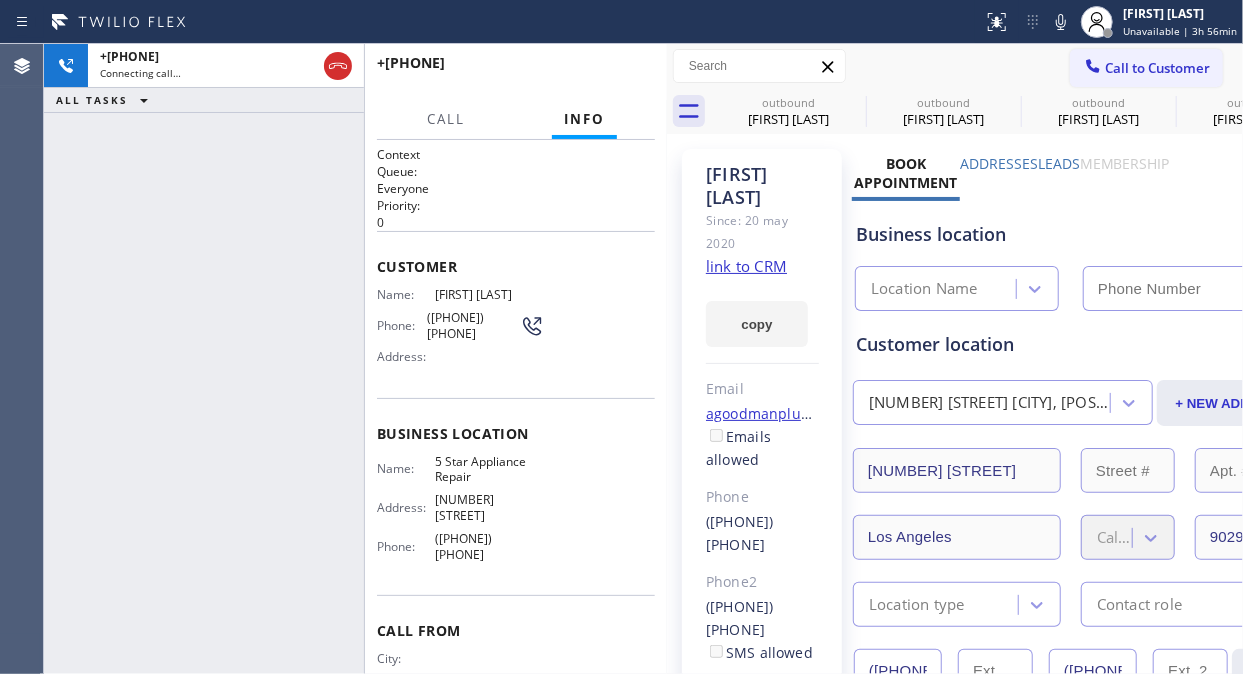 type on "([PHONE]) [PHONE]" 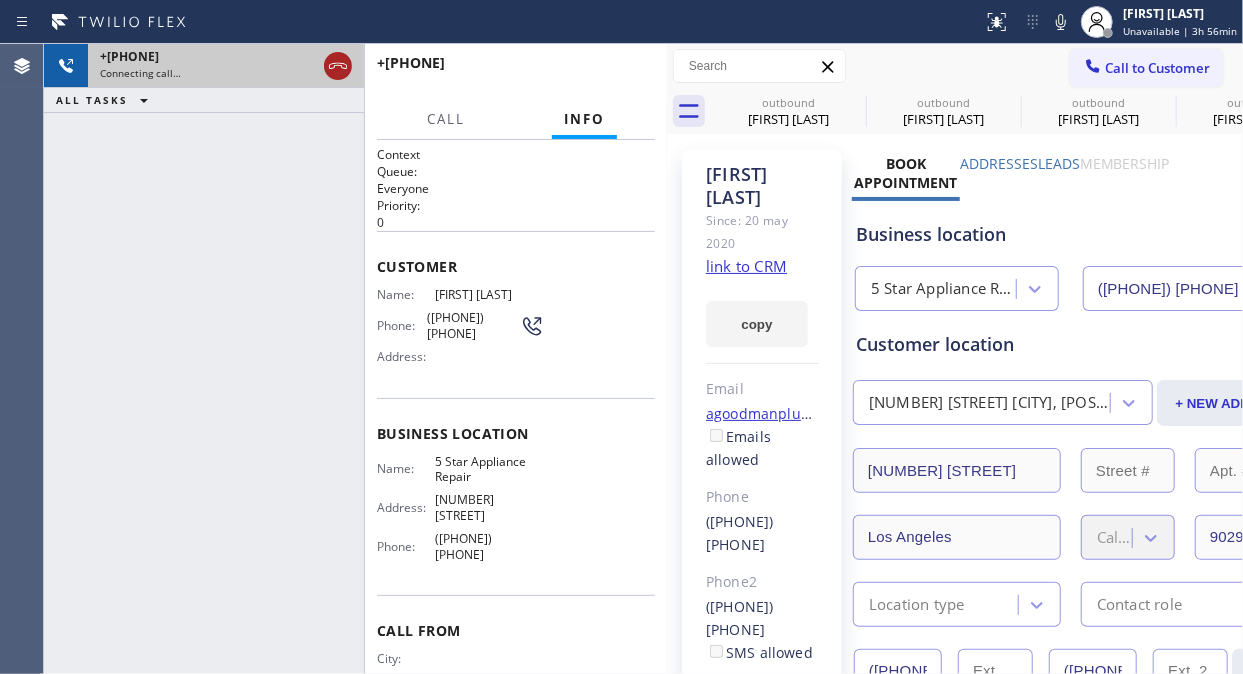 click 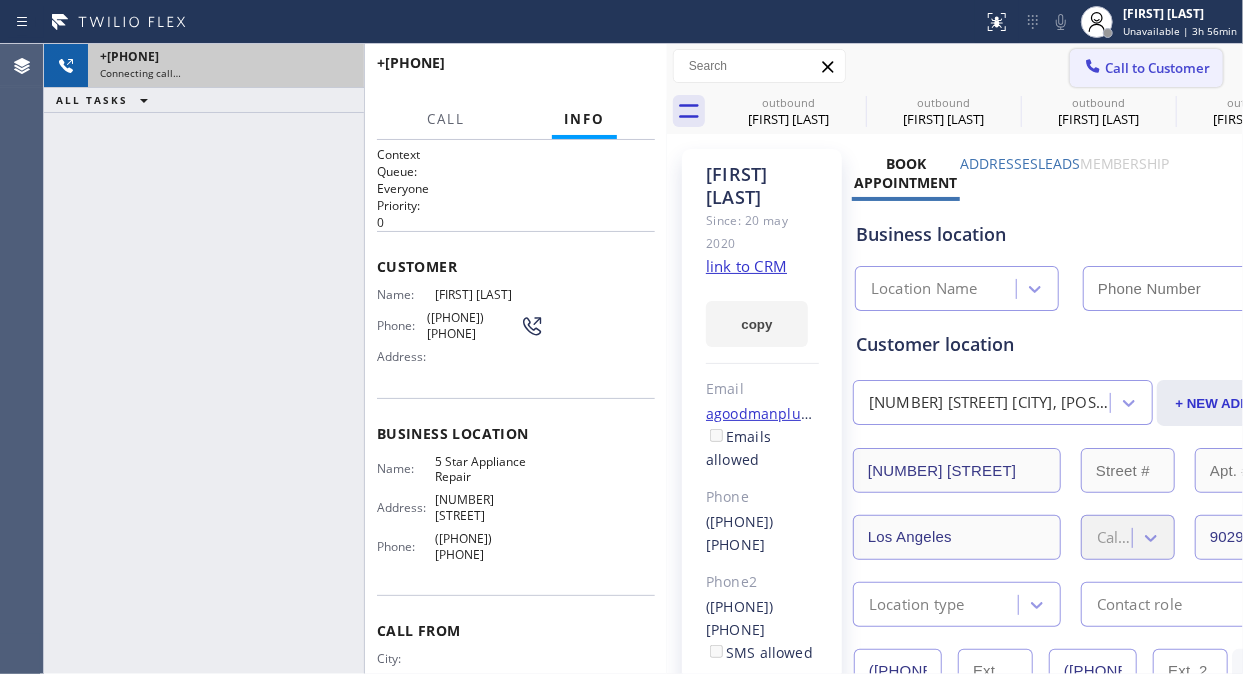 click on "Call to Customer" at bounding box center [1157, 68] 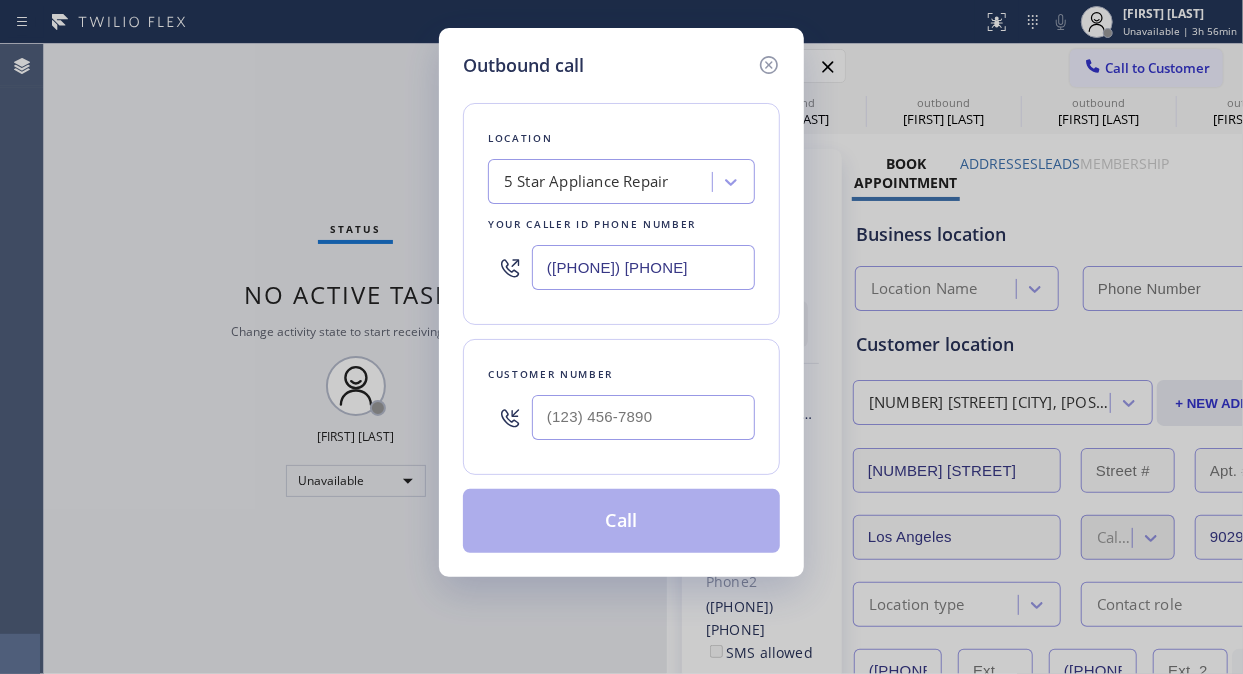 type on "([PHONE]) [PHONE]" 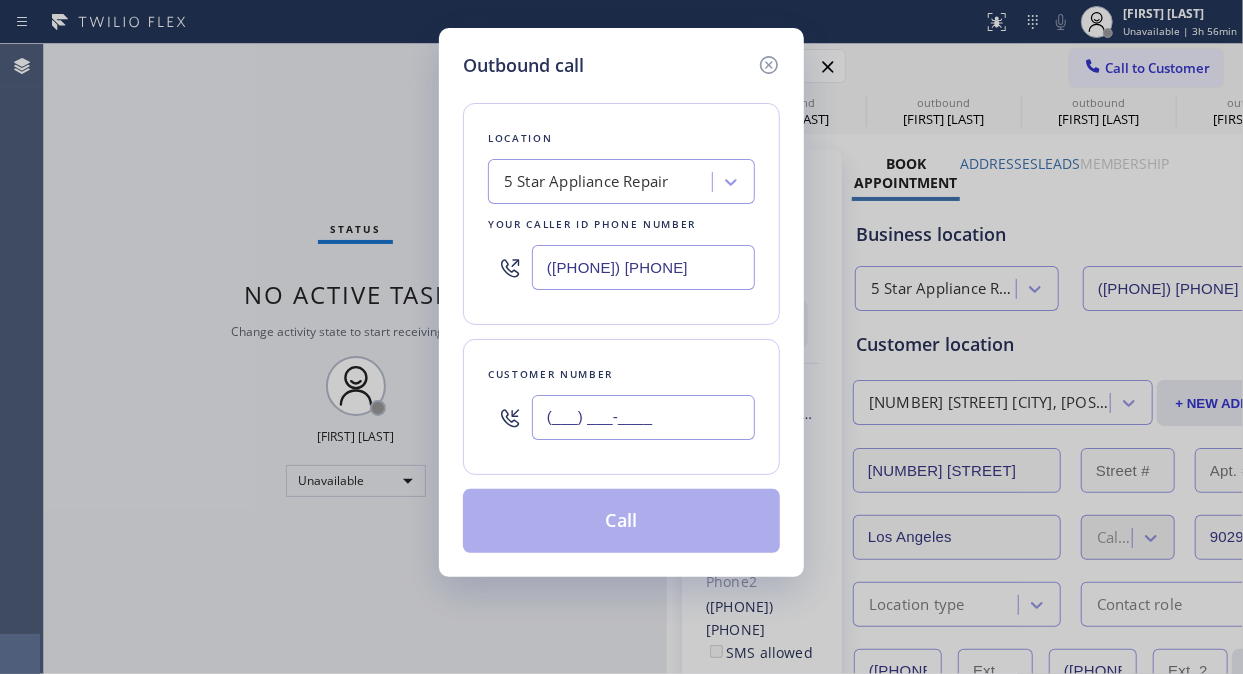 click on "(___) ___-____" at bounding box center (643, 417) 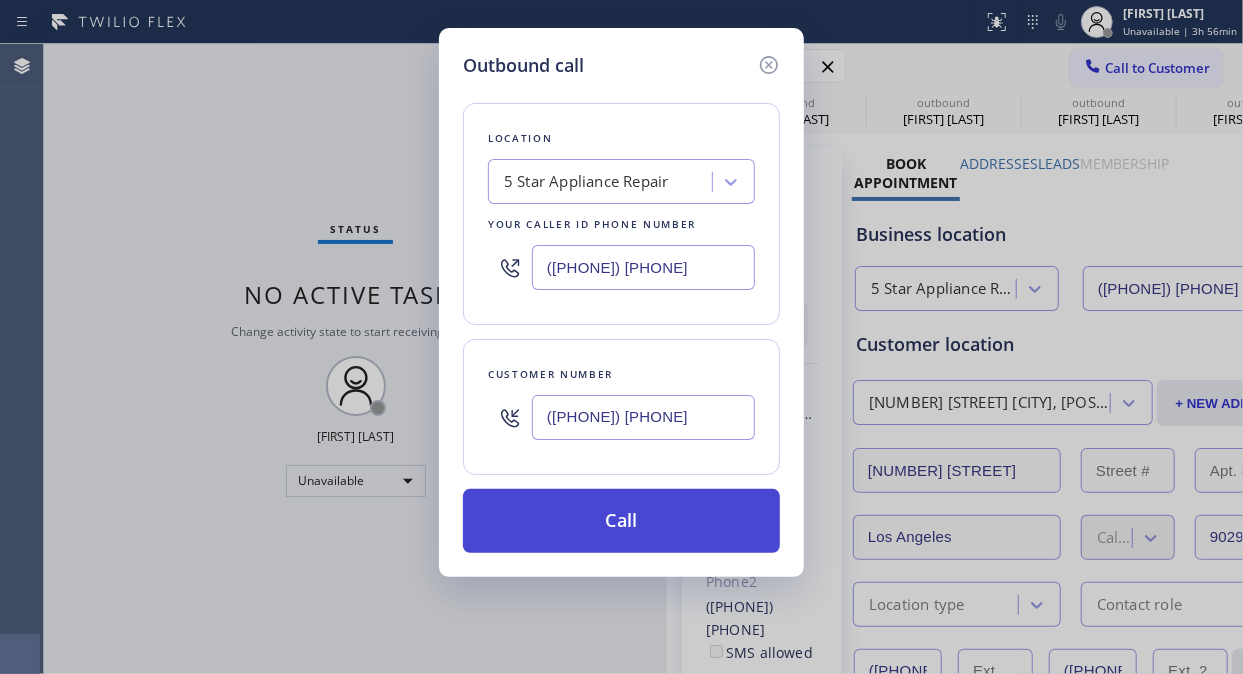 type on "([PHONE]) [PHONE]" 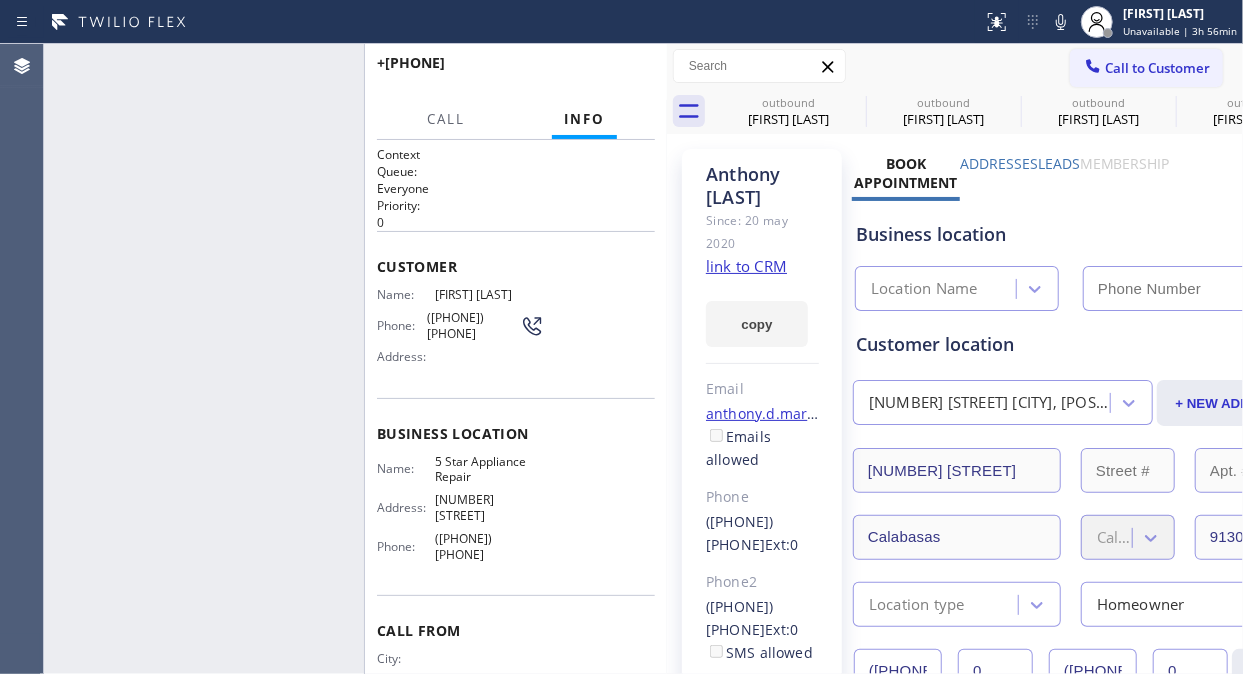 type on "([PHONE]) [PHONE]" 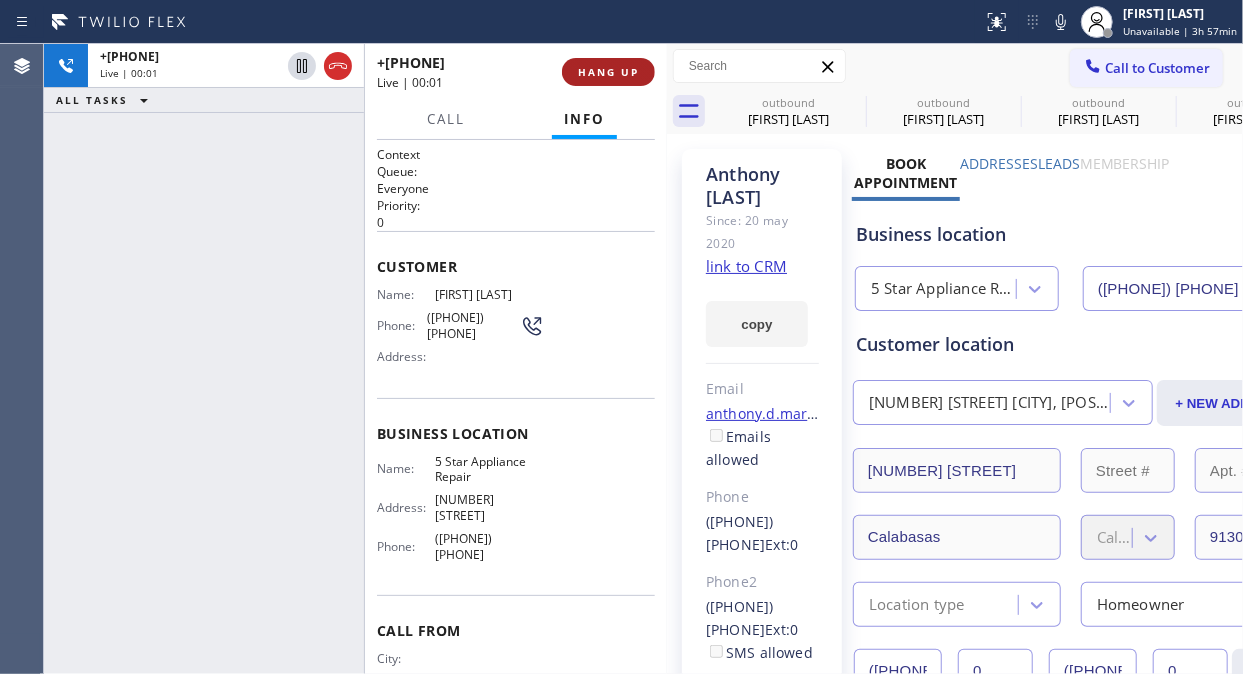 click on "HANG UP" at bounding box center [608, 72] 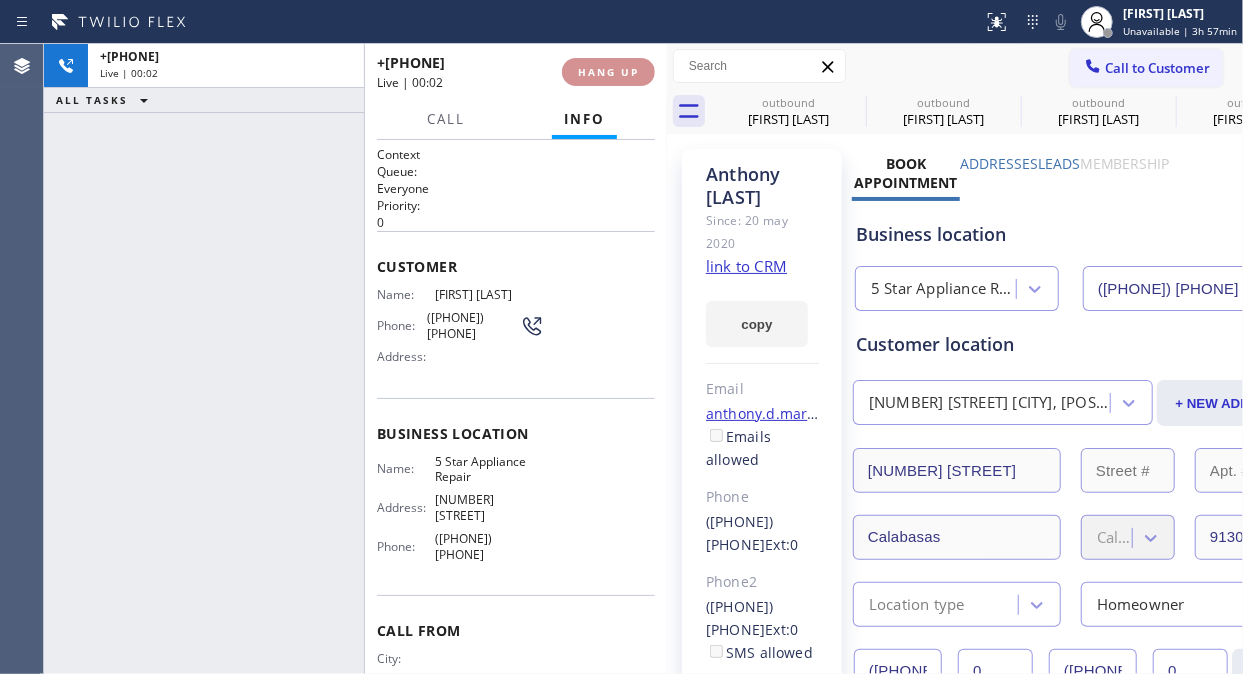 click on "HANG UP" at bounding box center [608, 72] 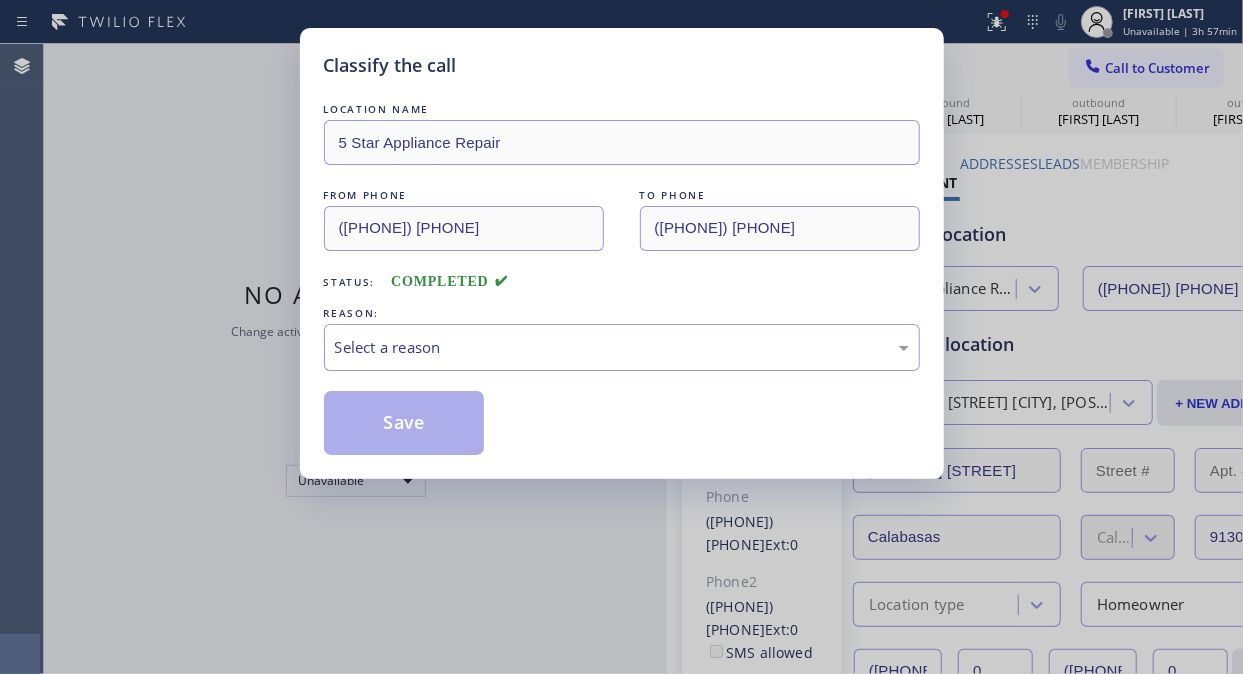 click on "Classify the call" at bounding box center [622, 65] 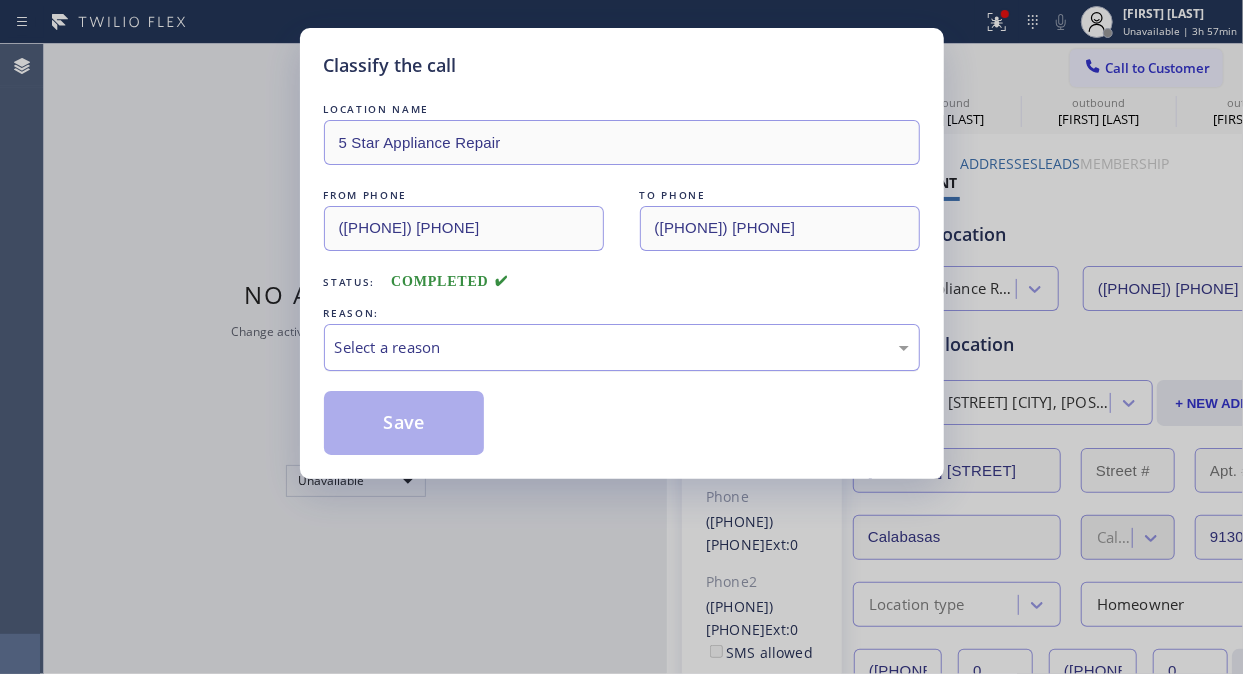 click on "Select a reason" at bounding box center [622, 347] 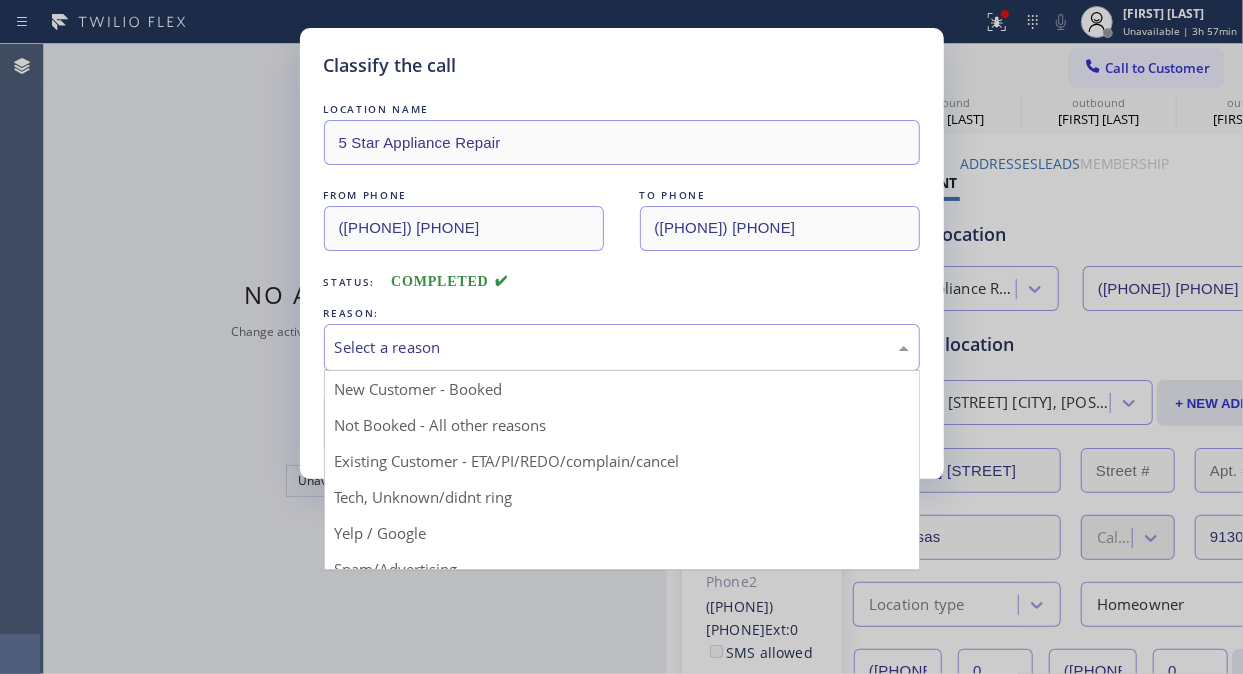 drag, startPoint x: 568, startPoint y: 447, endPoint x: 433, endPoint y: 453, distance: 135.13327 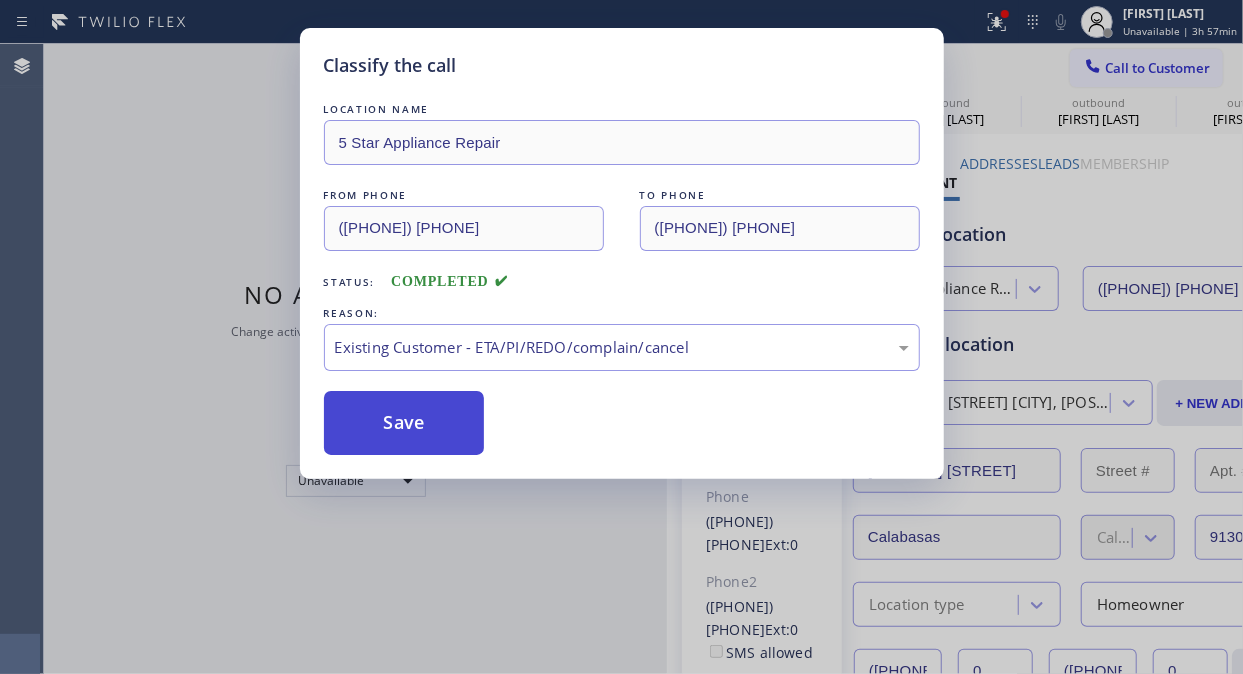 click on "Save" at bounding box center (404, 423) 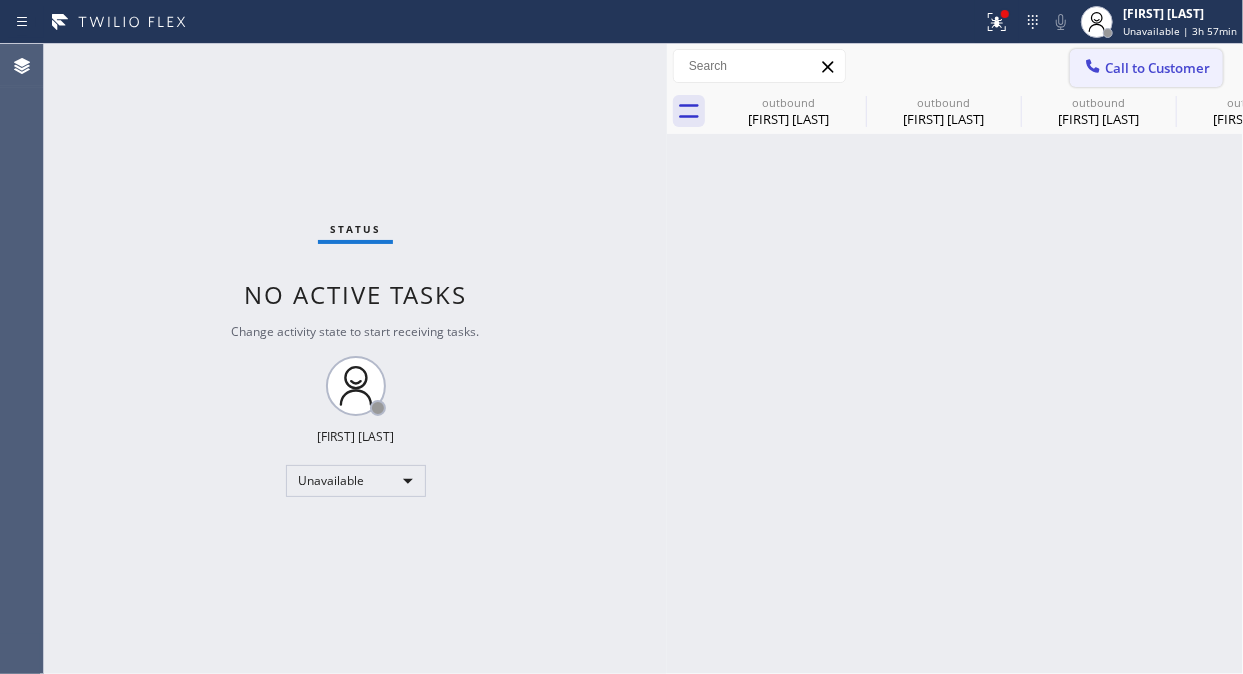 click on "Call to Customer" at bounding box center [1157, 68] 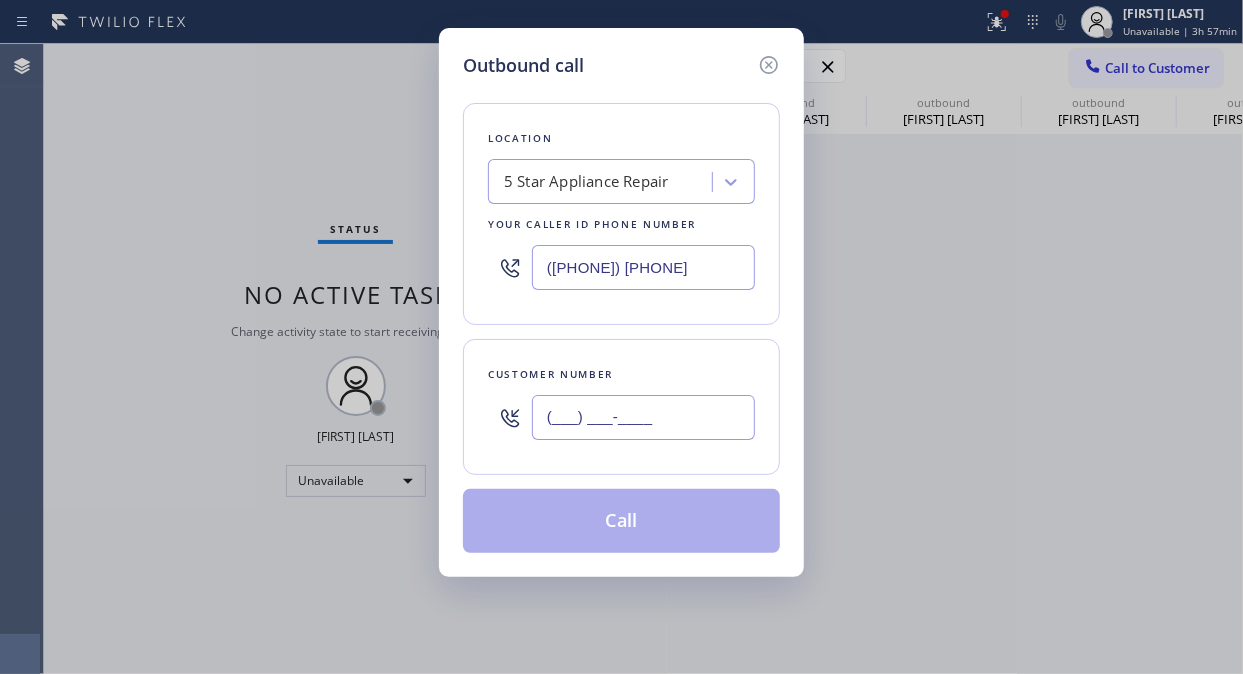 click on "(___) ___-____" at bounding box center (643, 417) 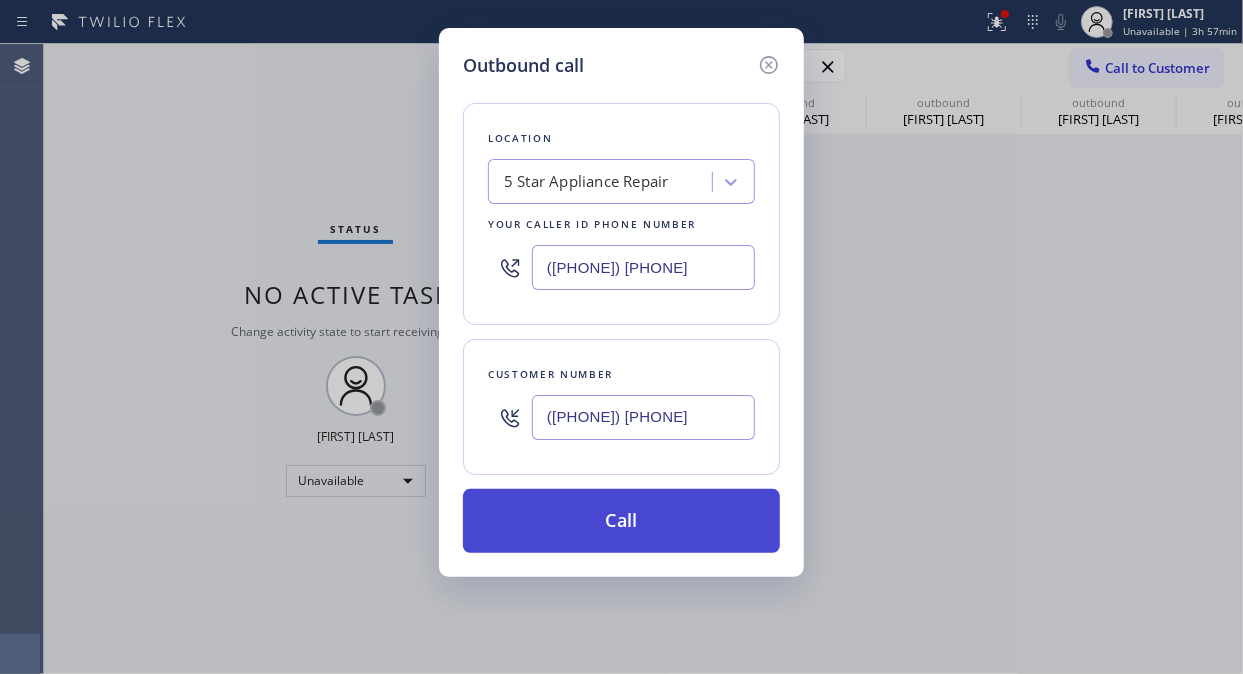 type on "([PHONE]) [PHONE]" 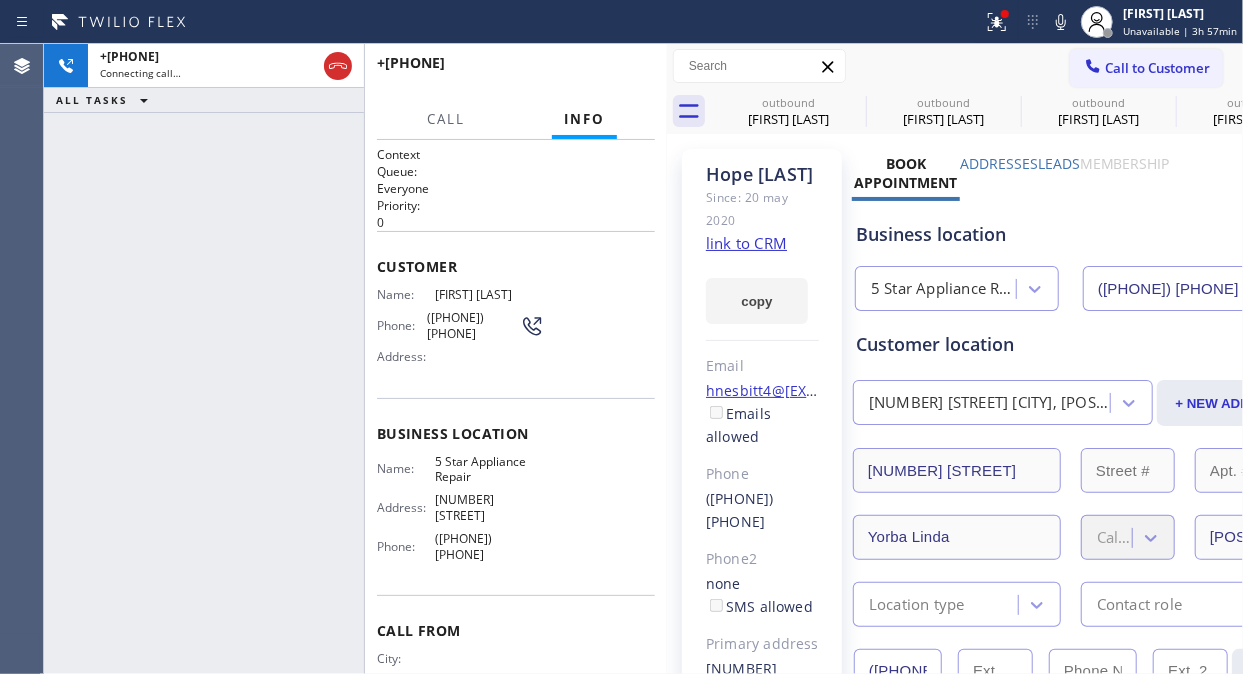 type on "([PHONE]) [PHONE]" 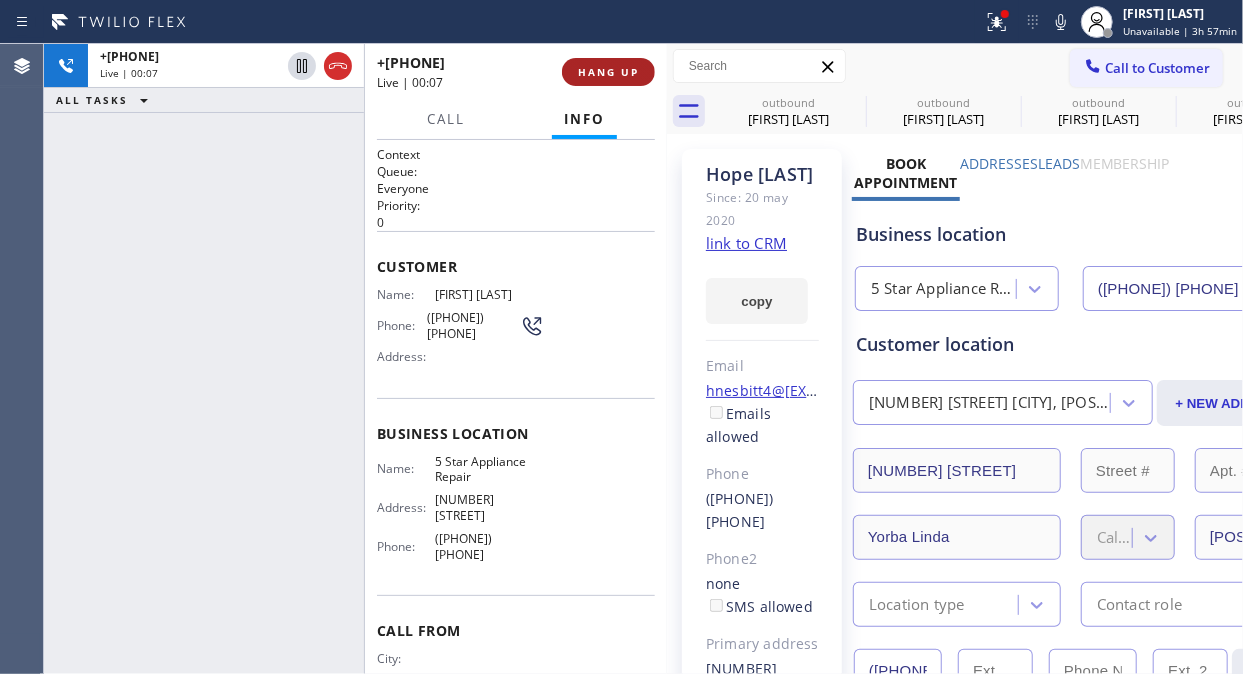 click on "HANG UP" at bounding box center (608, 72) 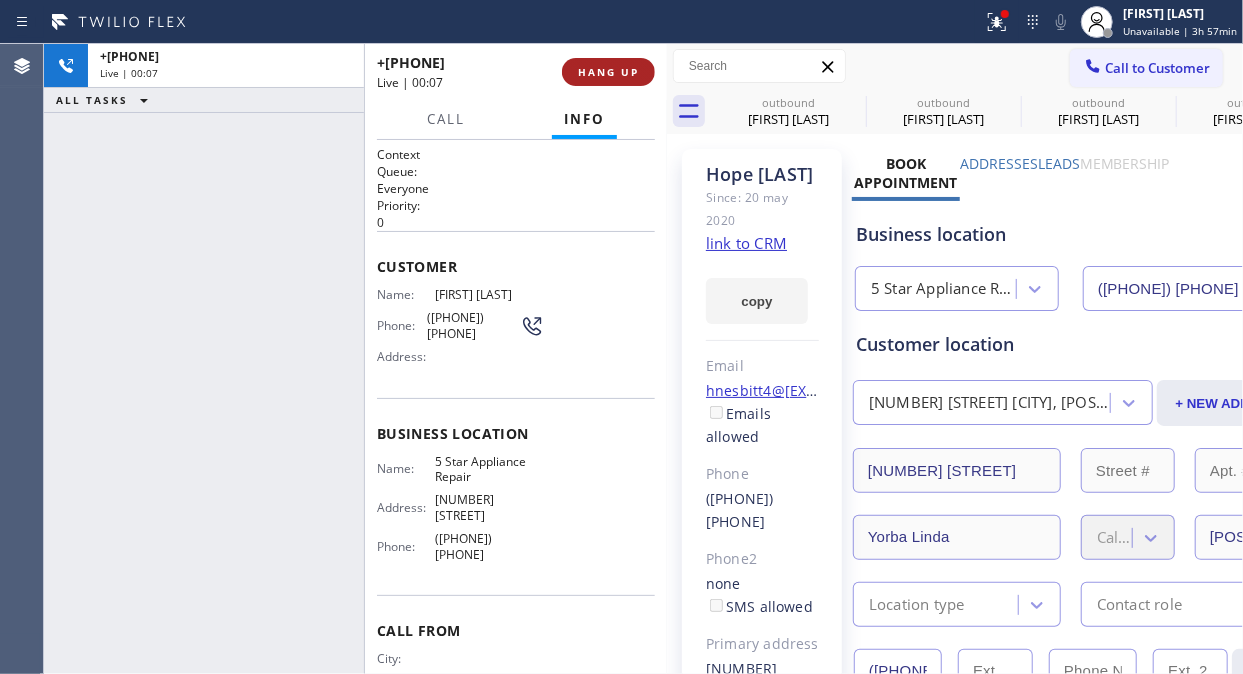 click on "HANG UP" at bounding box center [608, 72] 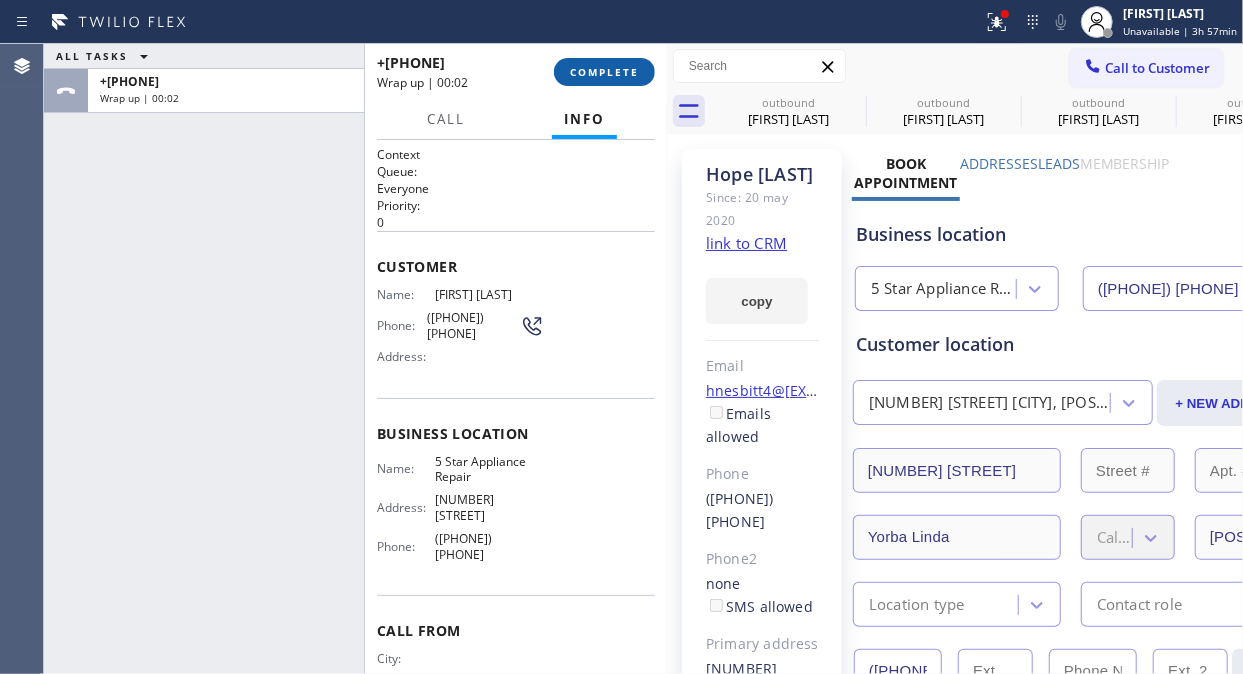 click on "COMPLETE" at bounding box center (604, 72) 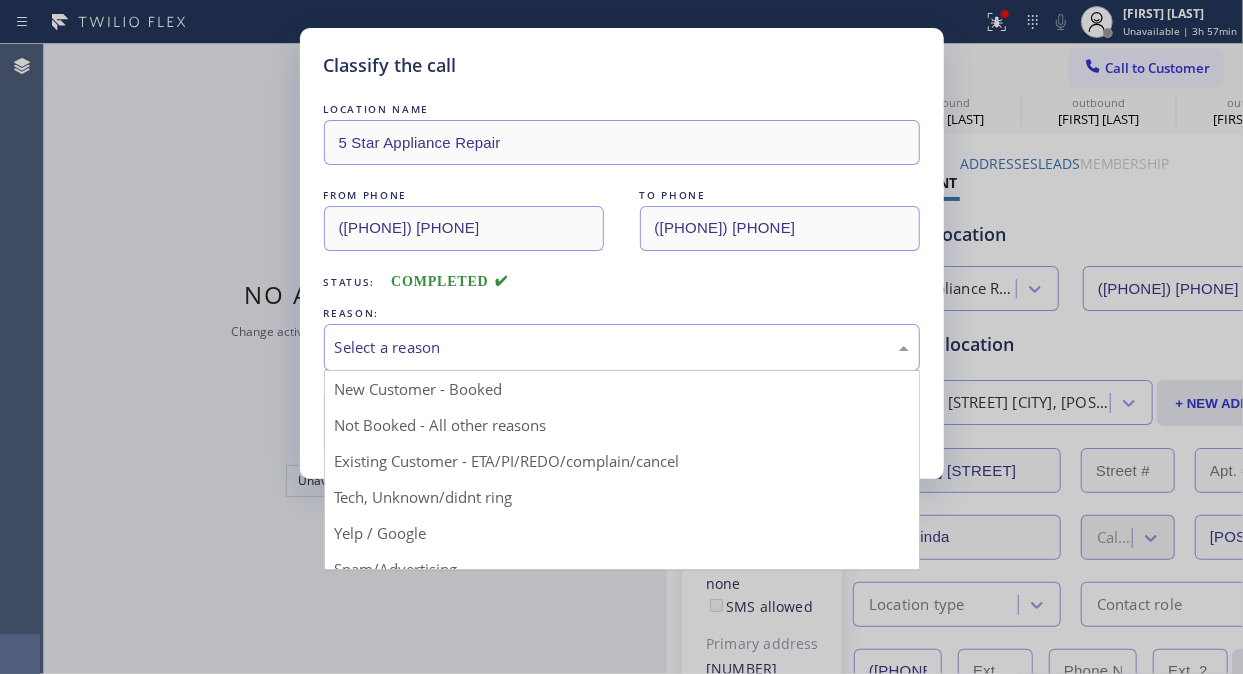 click on "Select a reason" at bounding box center (622, 347) 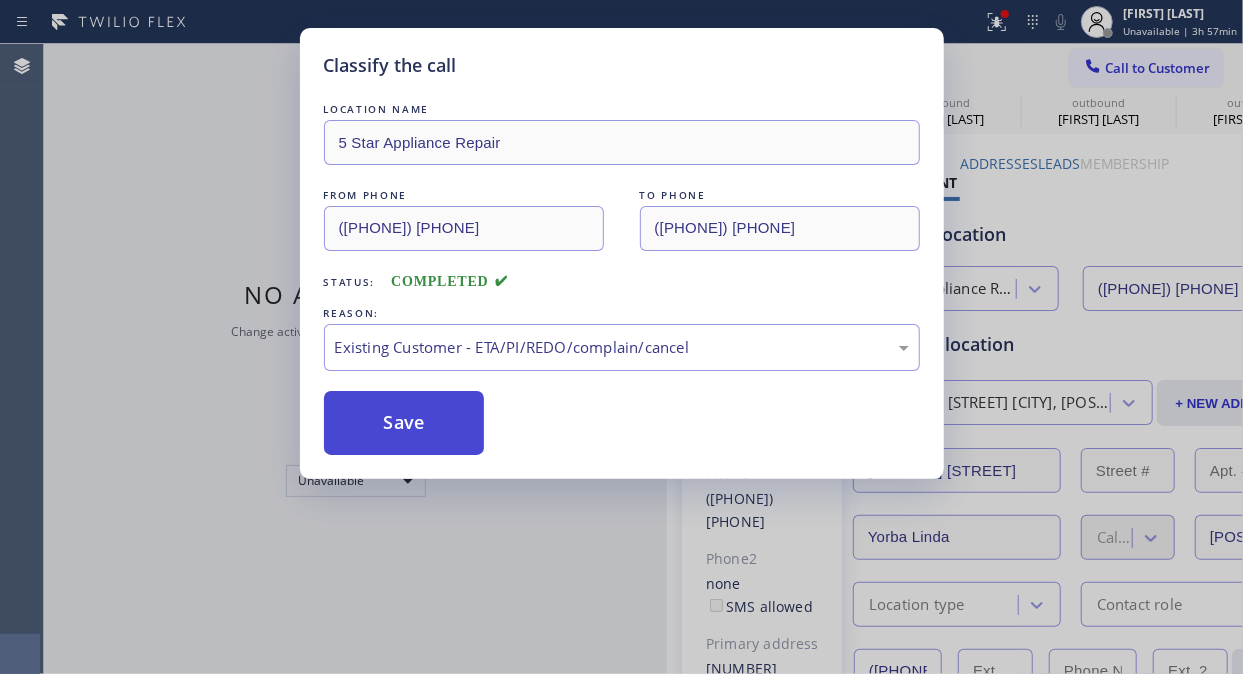 click on "Save" at bounding box center [404, 423] 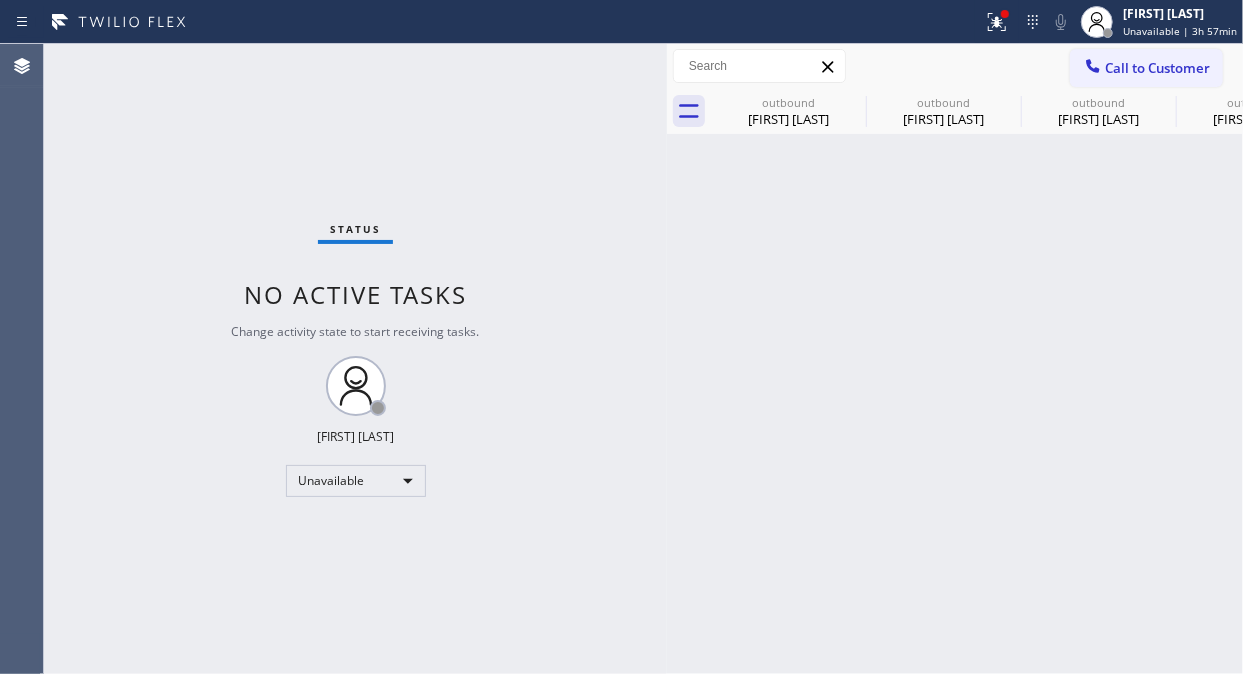 click on "Call to Customer" at bounding box center (1157, 68) 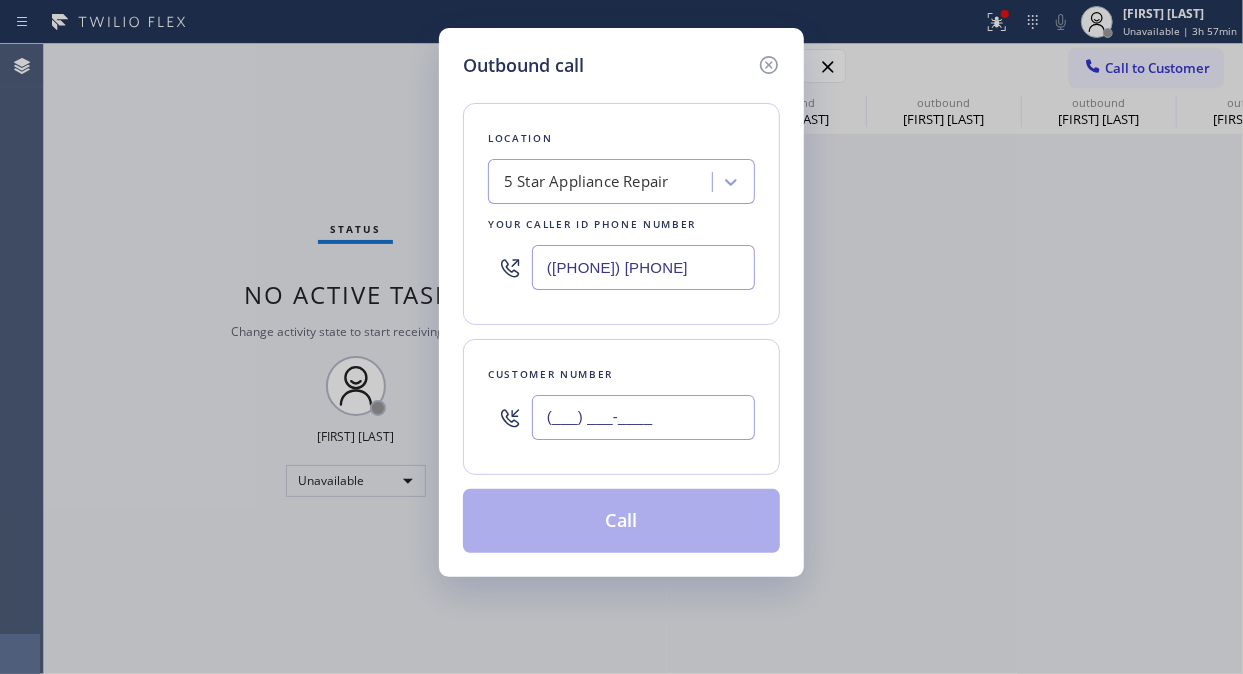click on "(___) ___-____" at bounding box center [643, 417] 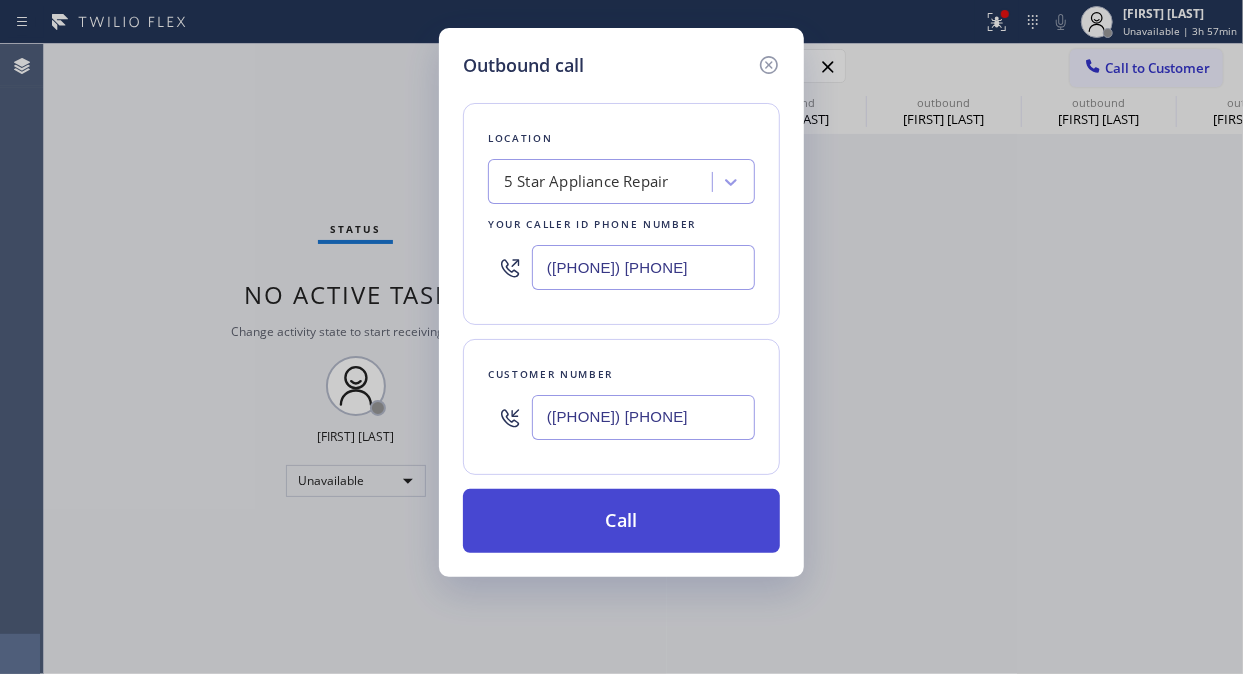 type on "([PHONE]) [PHONE]" 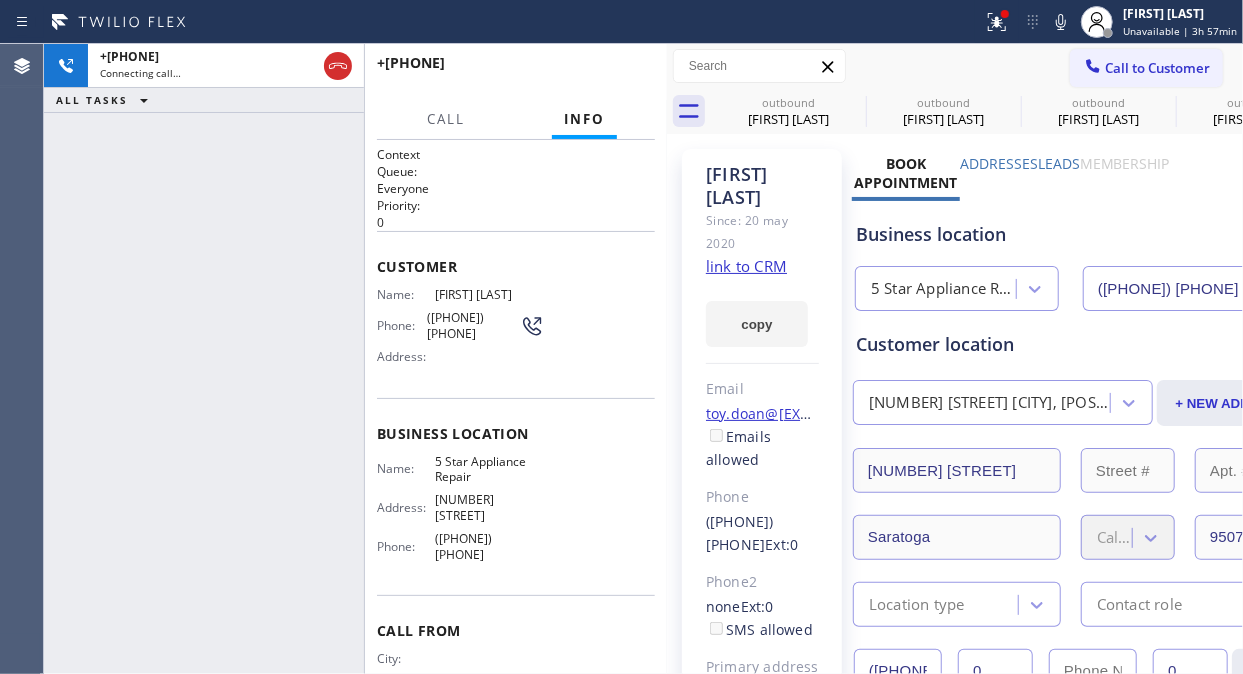 type on "([PHONE]) [PHONE]" 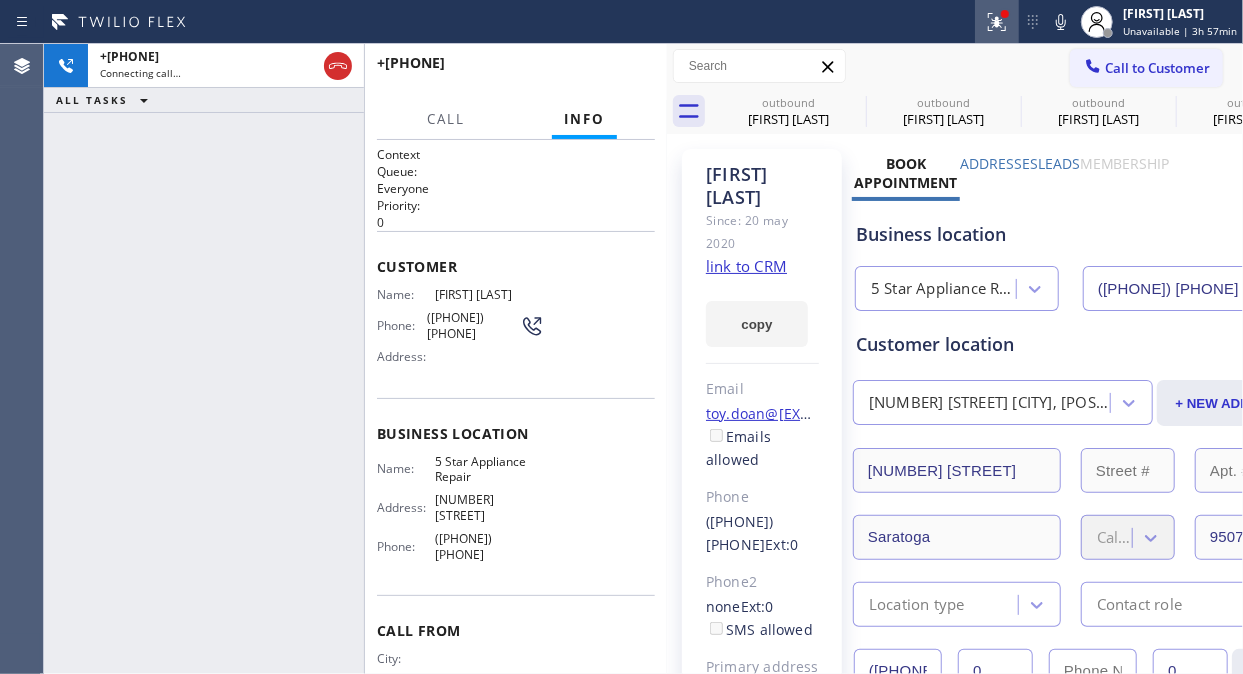 click 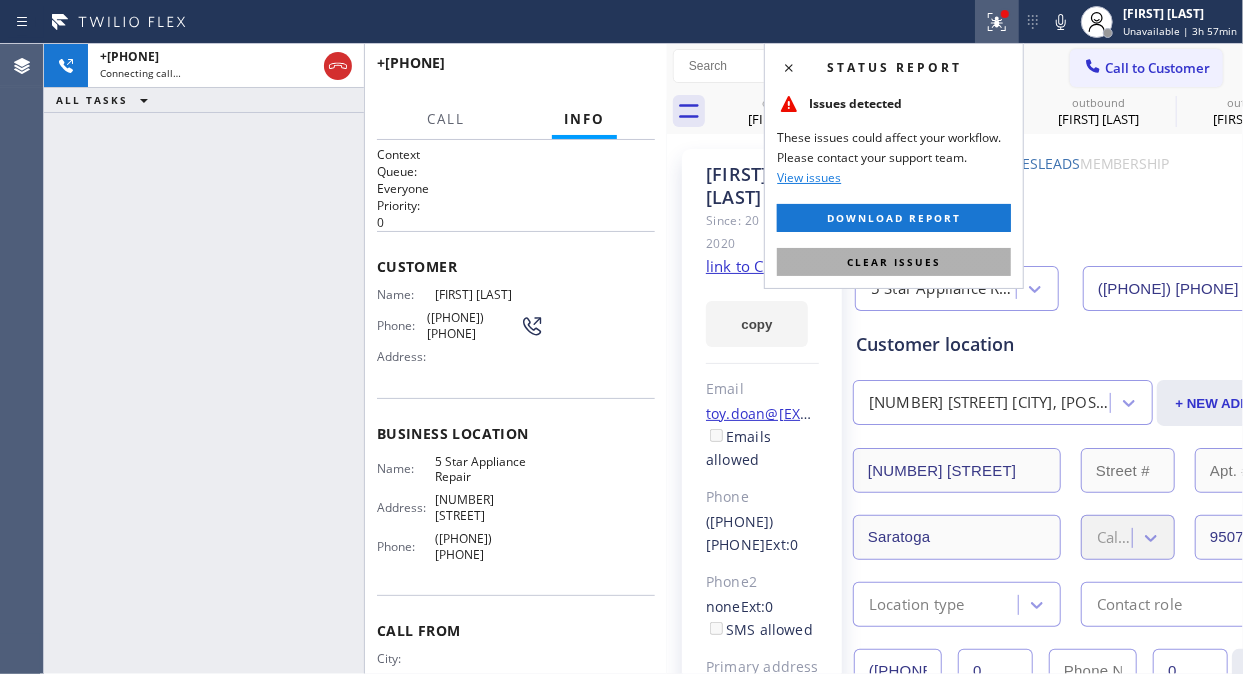 click on "Clear issues" at bounding box center (894, 262) 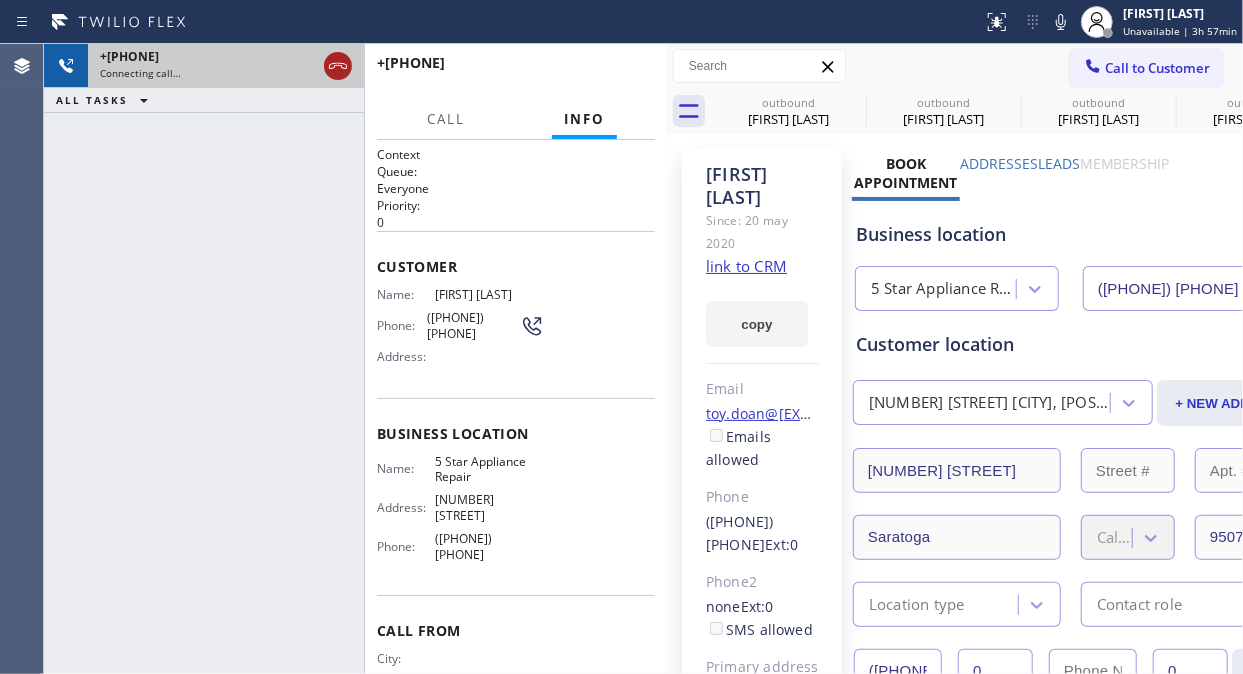 click 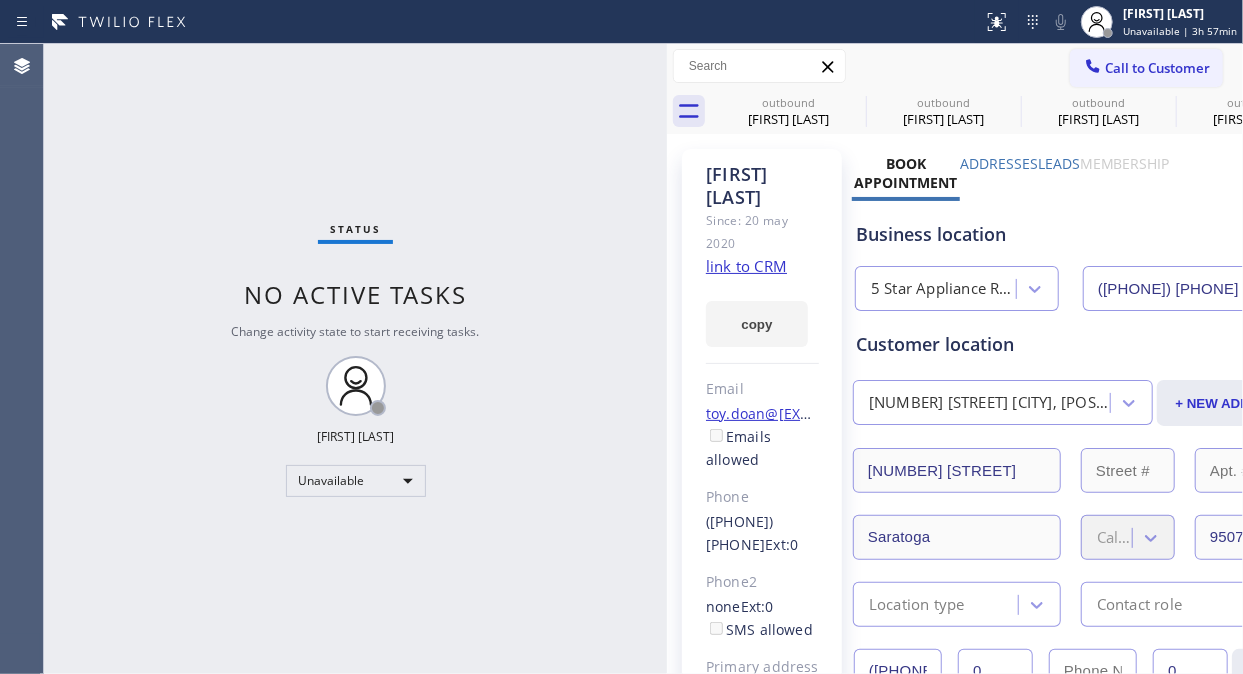 click on "Call to Customer" at bounding box center [1157, 68] 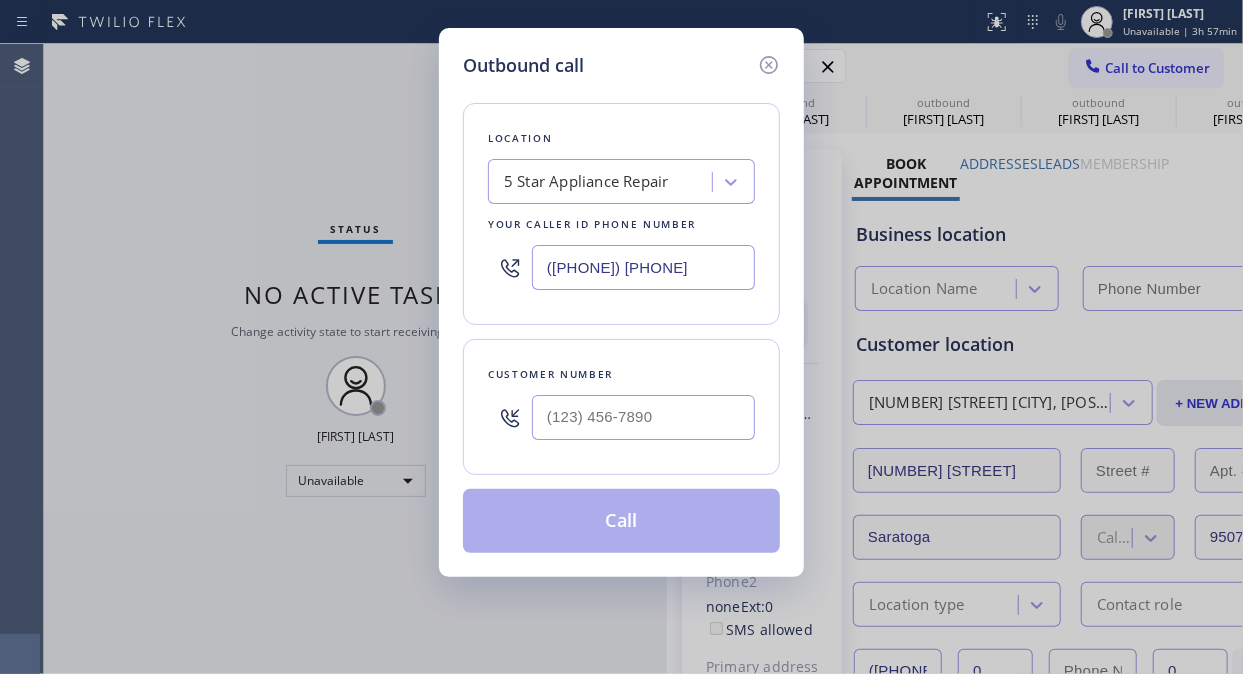 type on "([PHONE]) [PHONE]" 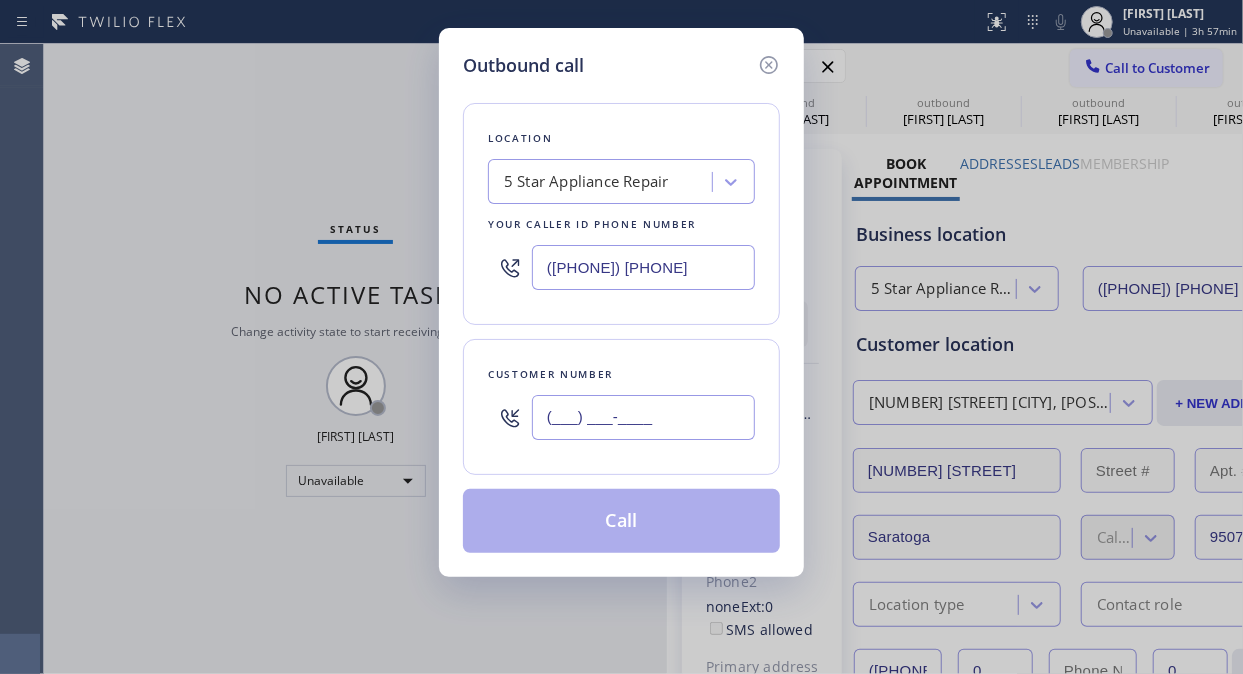 click on "(___) ___-____" at bounding box center [643, 417] 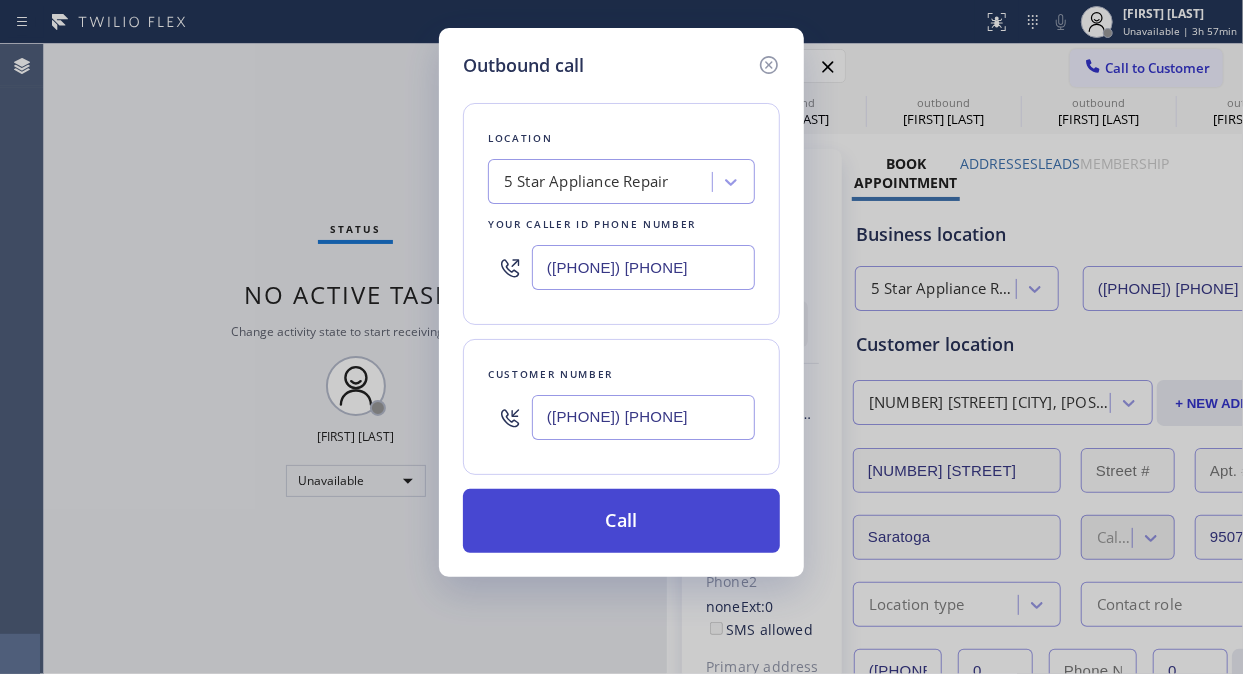 type on "([PHONE]) [PHONE]" 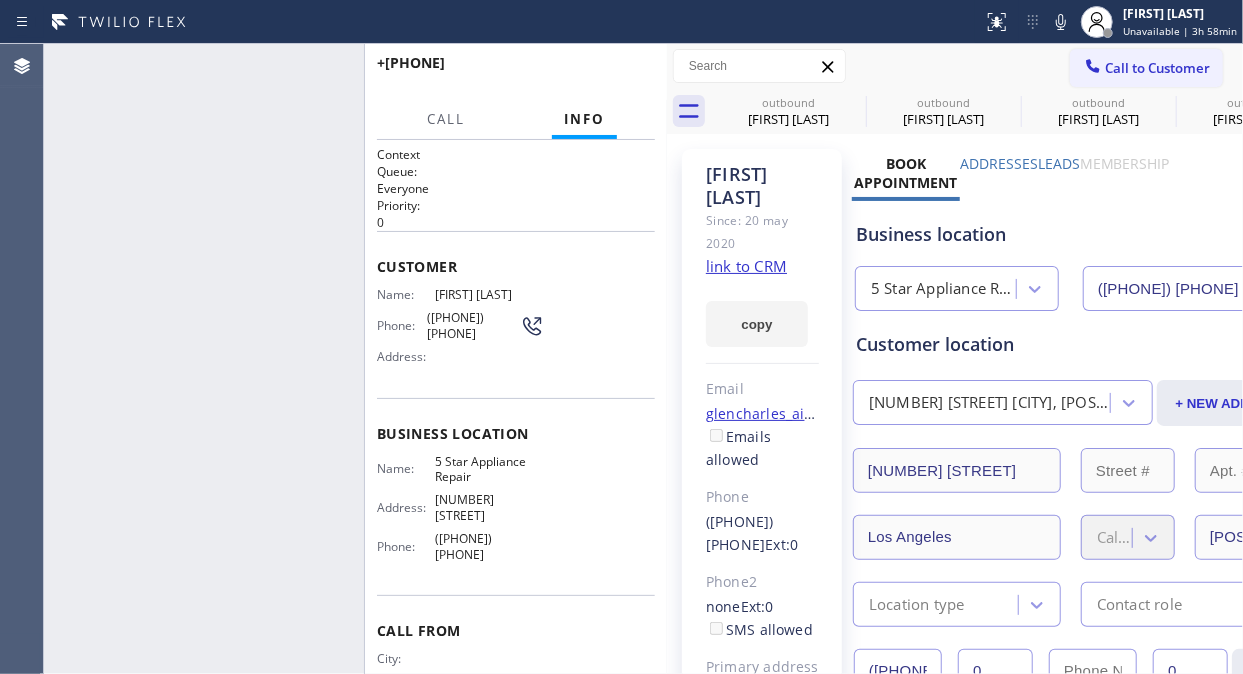 type on "([PHONE]) [PHONE]" 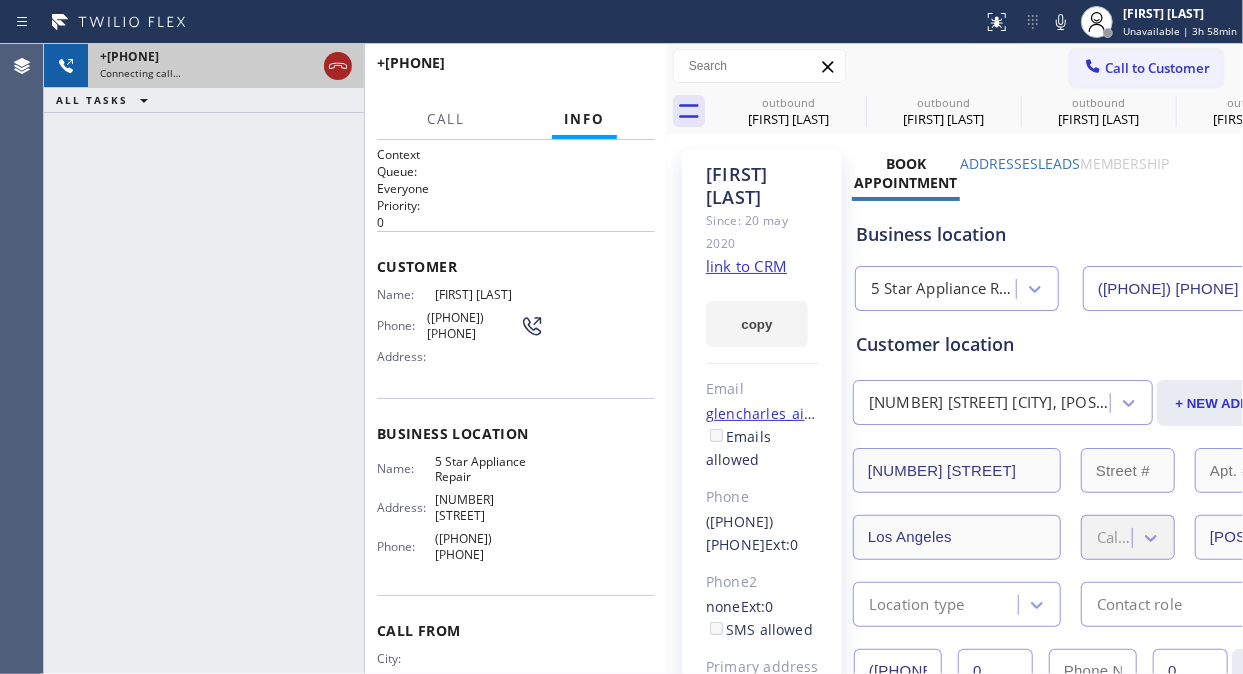 click 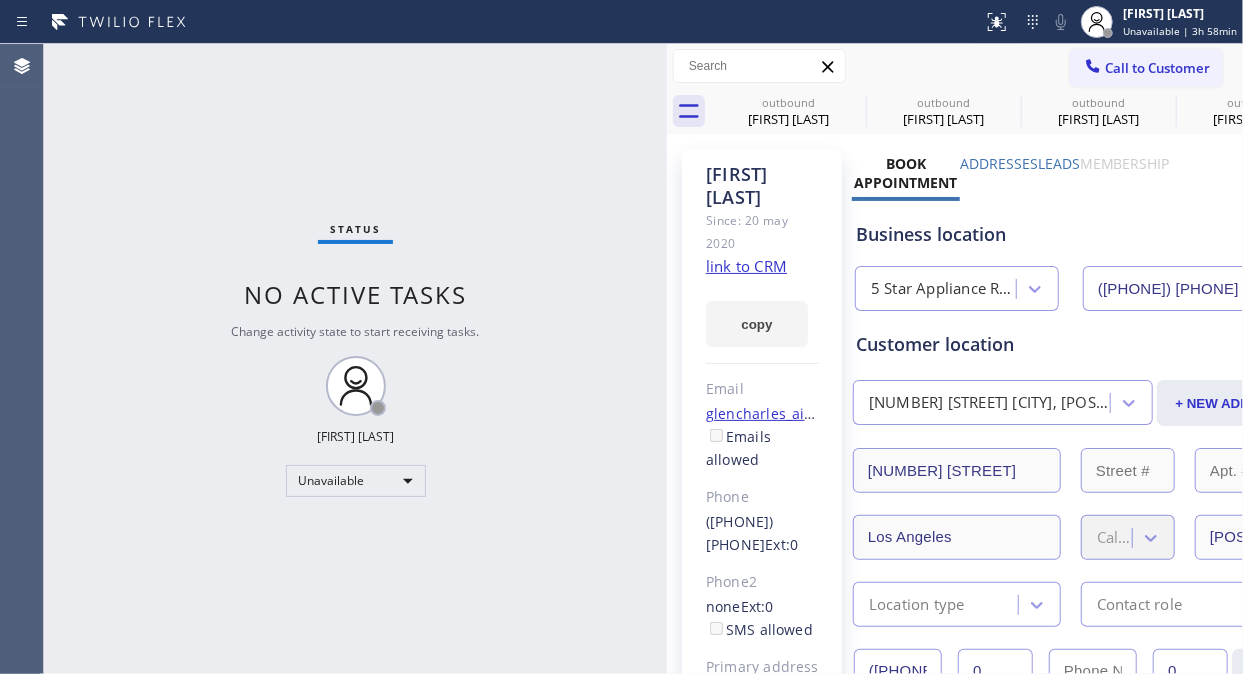 click on "Call to Customer" at bounding box center [1157, 68] 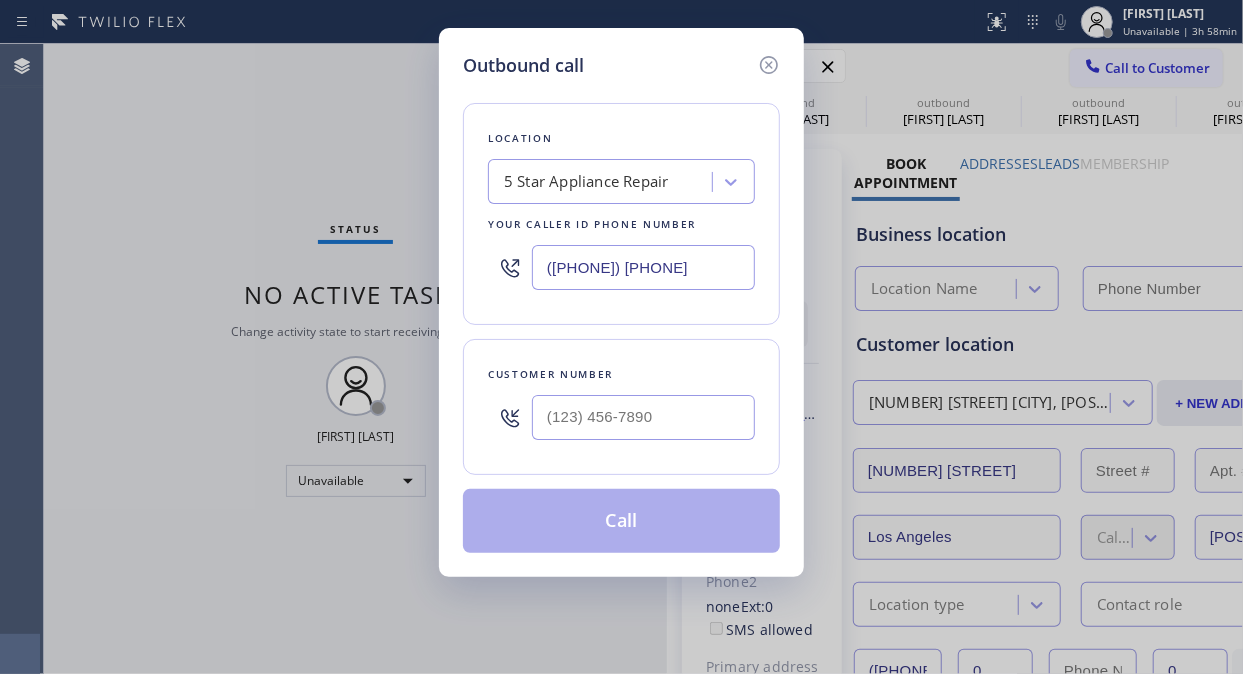 type on "([PHONE]) [PHONE]" 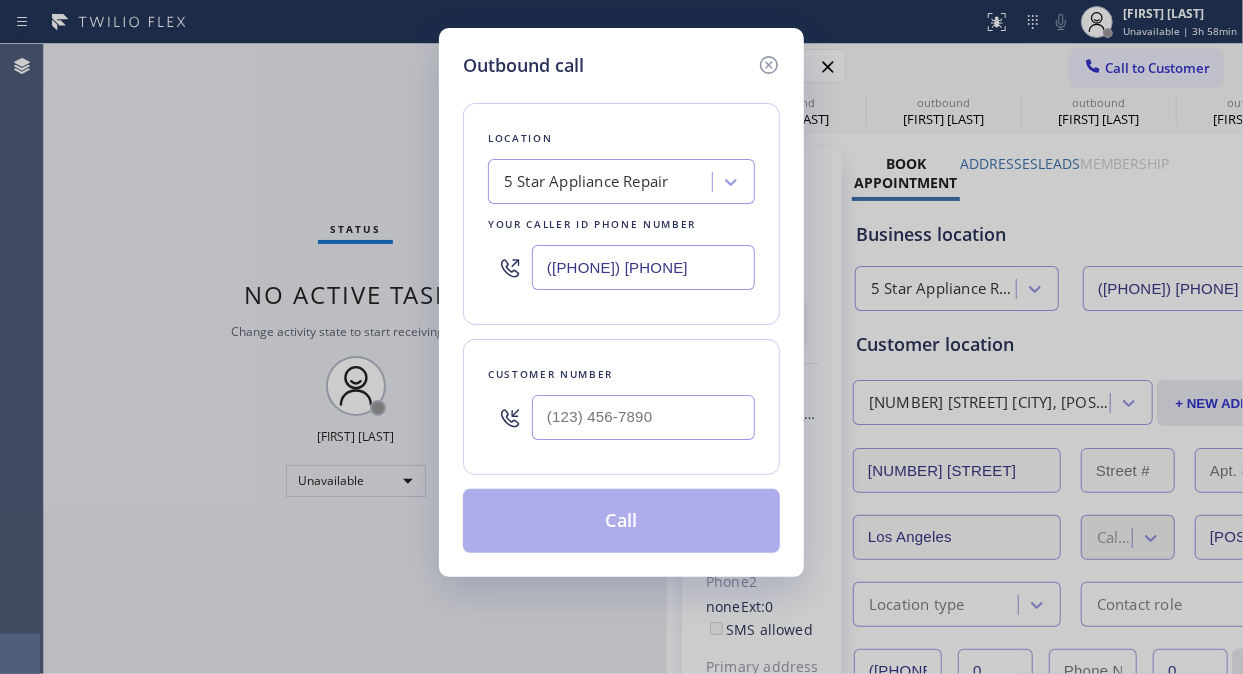 click at bounding box center (643, 417) 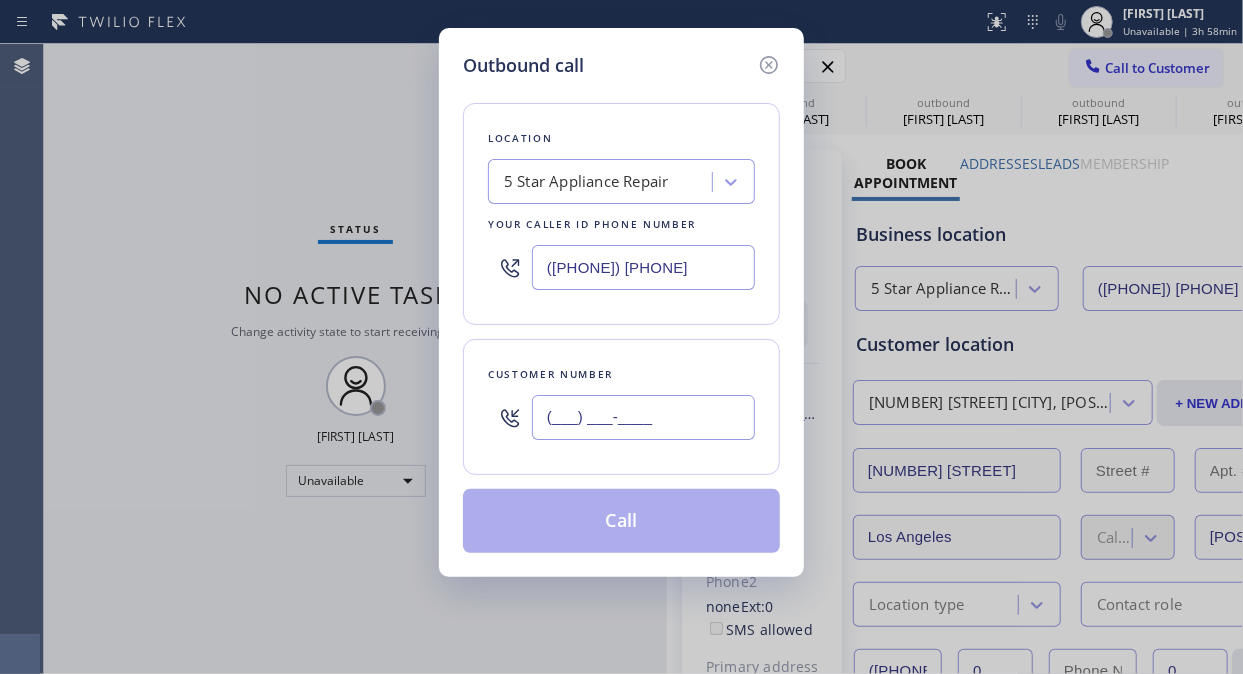 paste on "([PHONE]) [PHONE]" 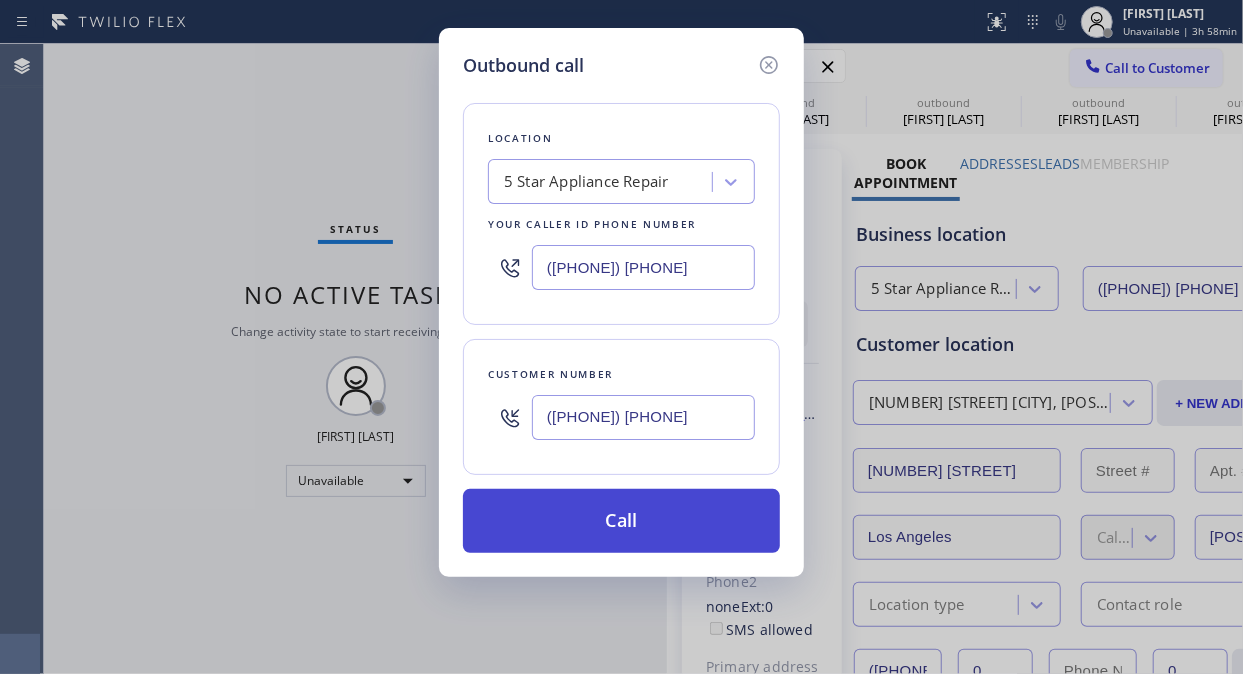 type on "([PHONE]) [PHONE]" 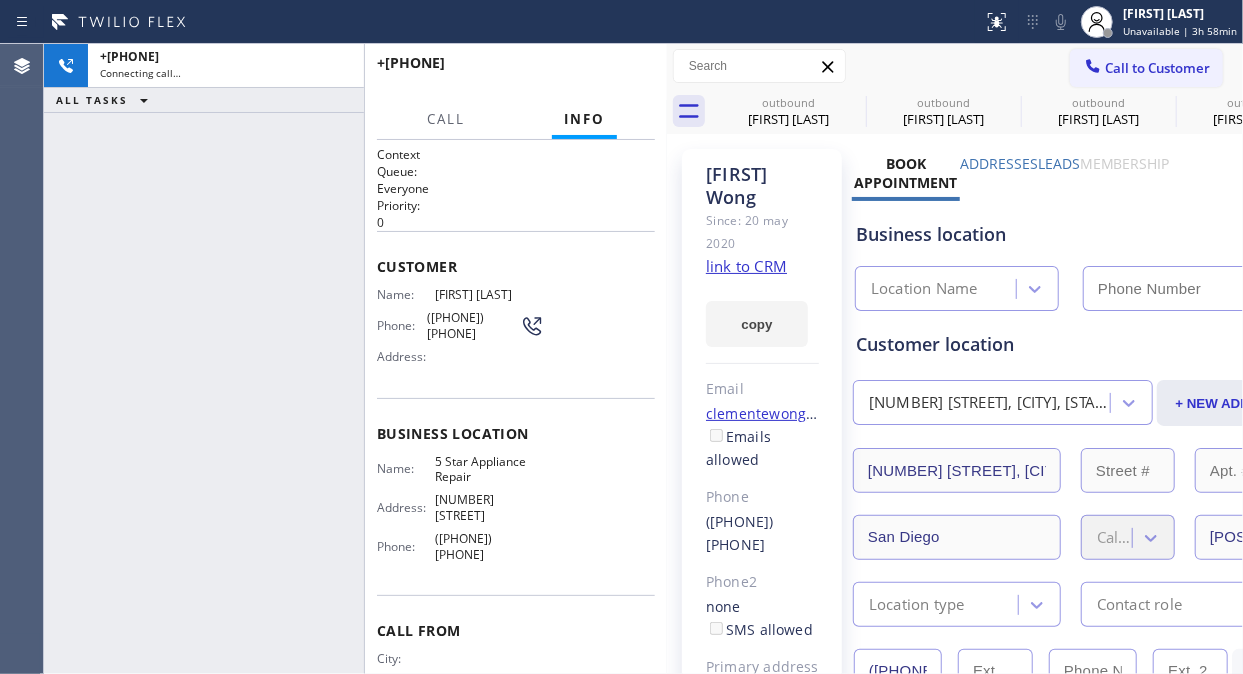 type on "([PHONE]) [PHONE]" 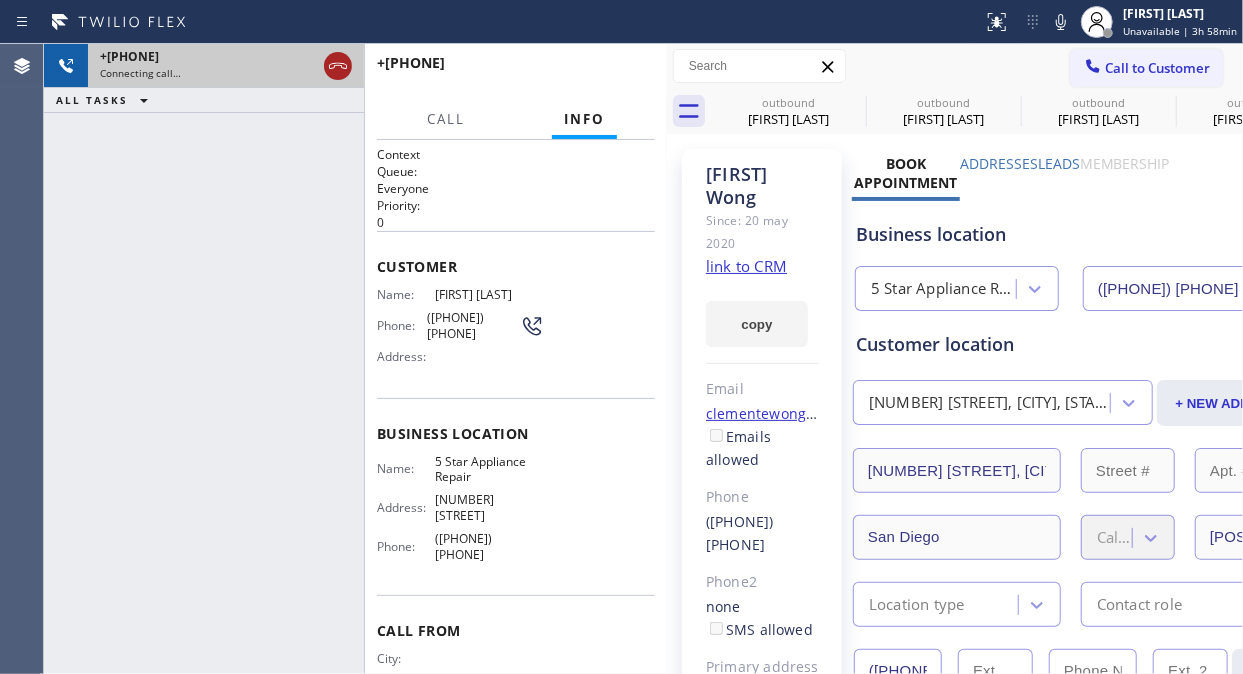 click 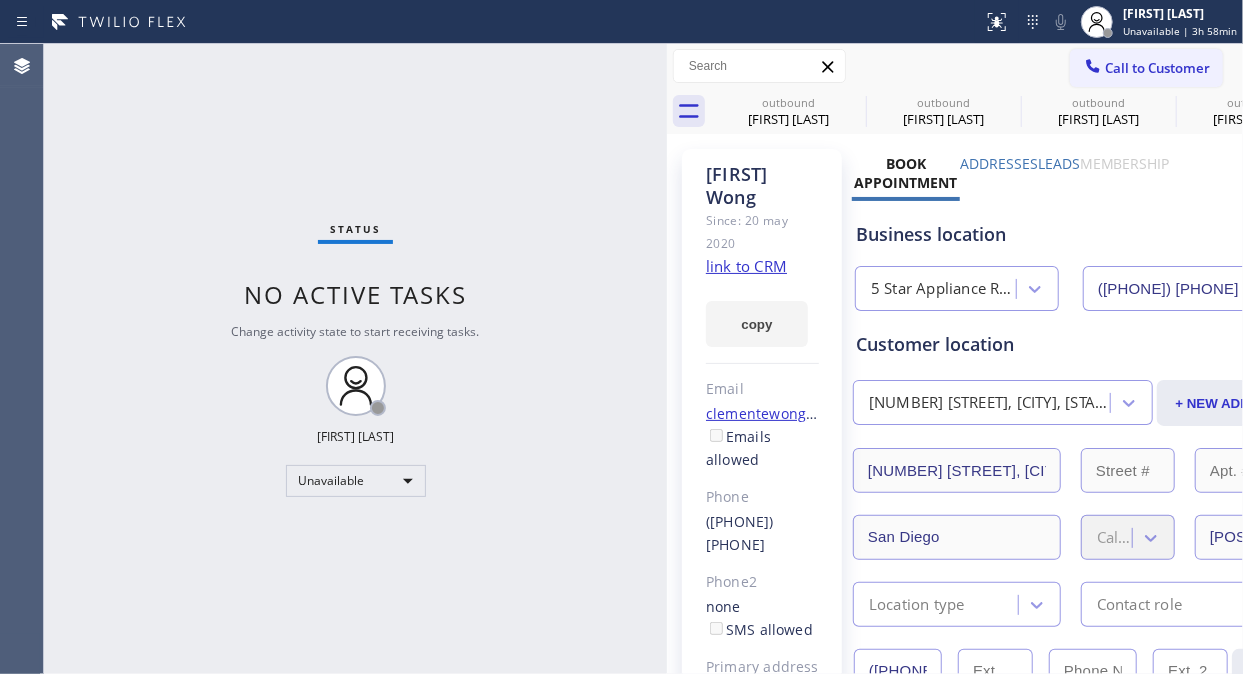click on "Call to Customer" at bounding box center (1157, 68) 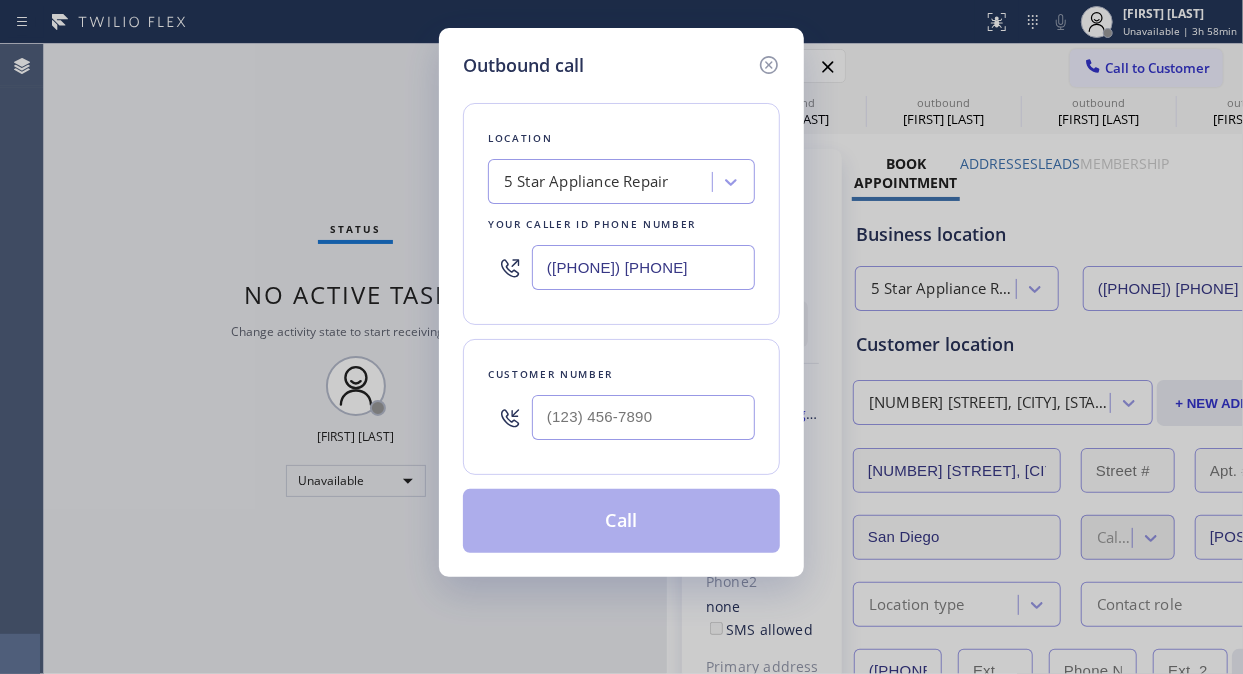 type on "([PHONE]) [PHONE]" 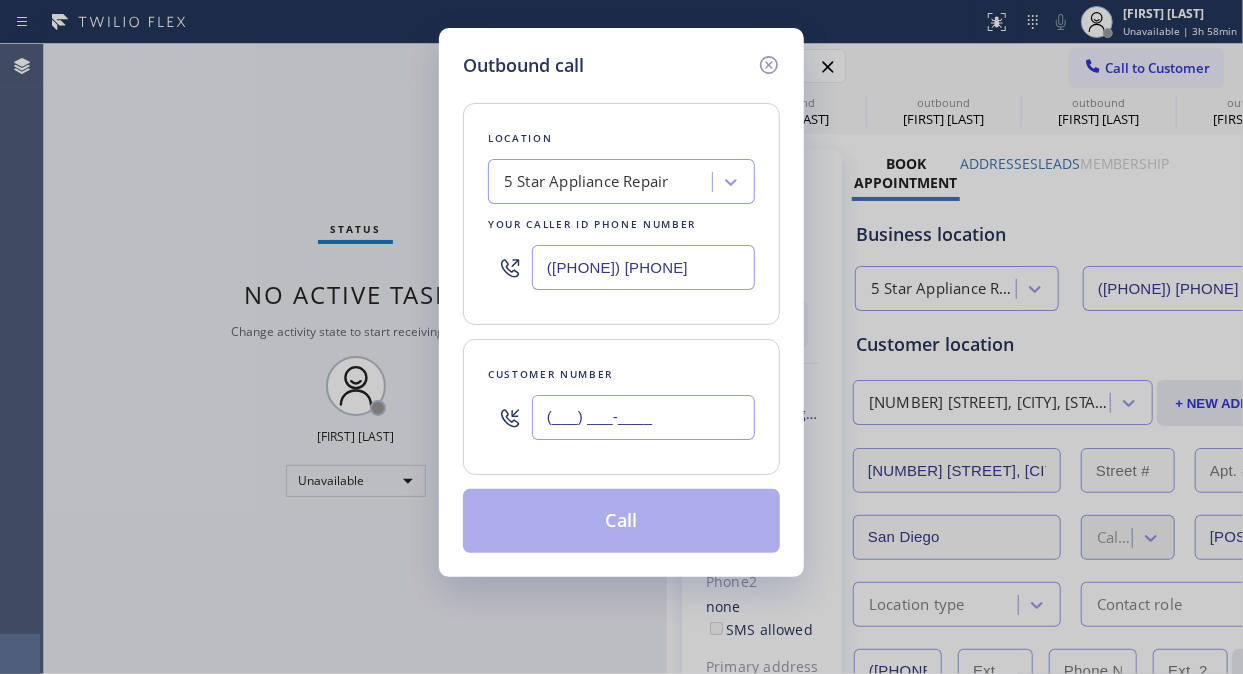click on "(___) ___-____" at bounding box center [643, 417] 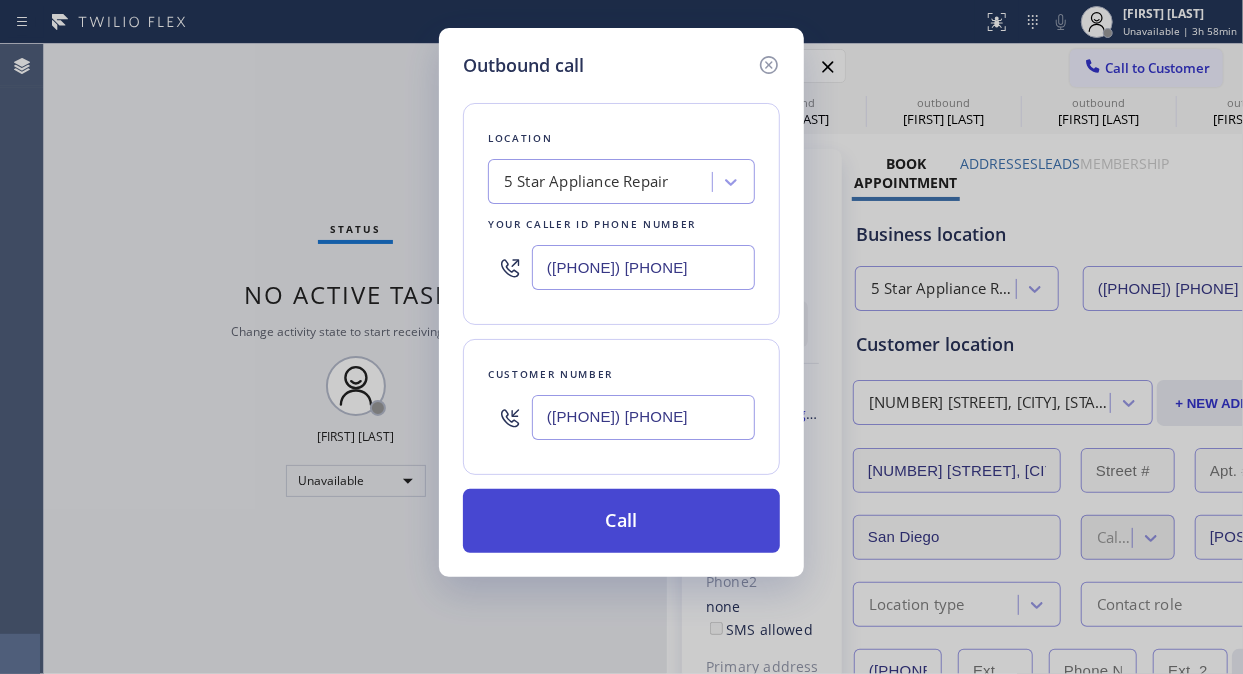 type on "([PHONE]) [PHONE]" 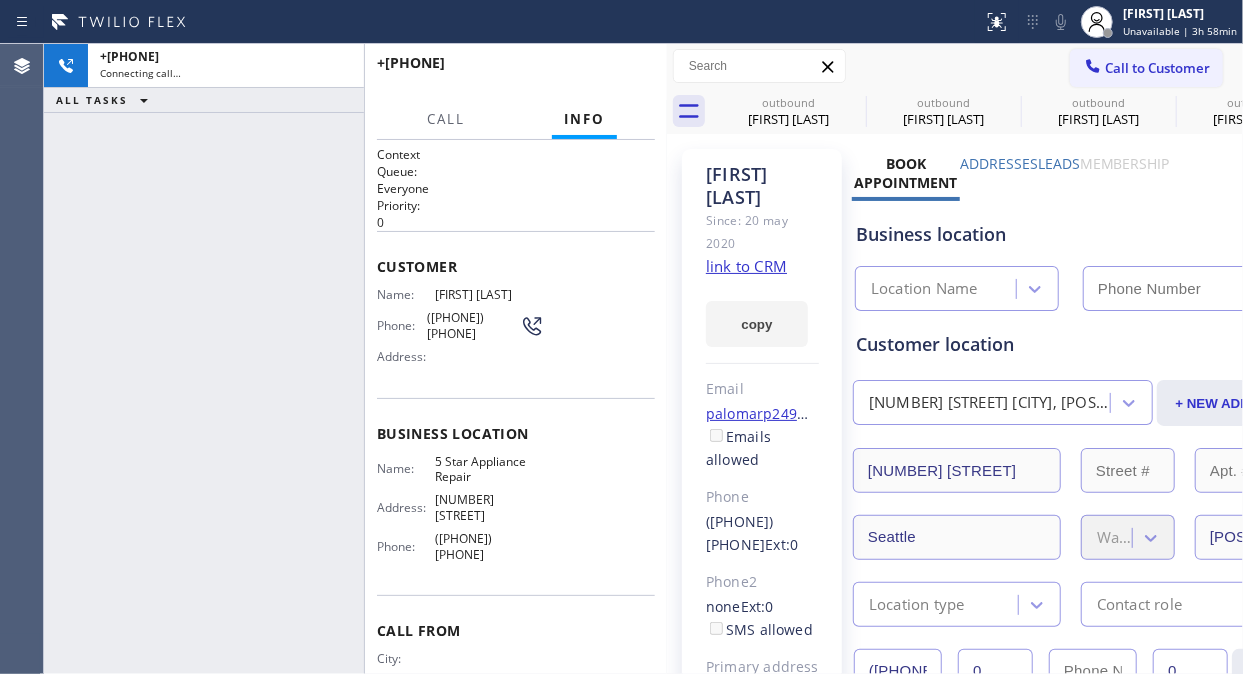 type on "([PHONE]) [PHONE]" 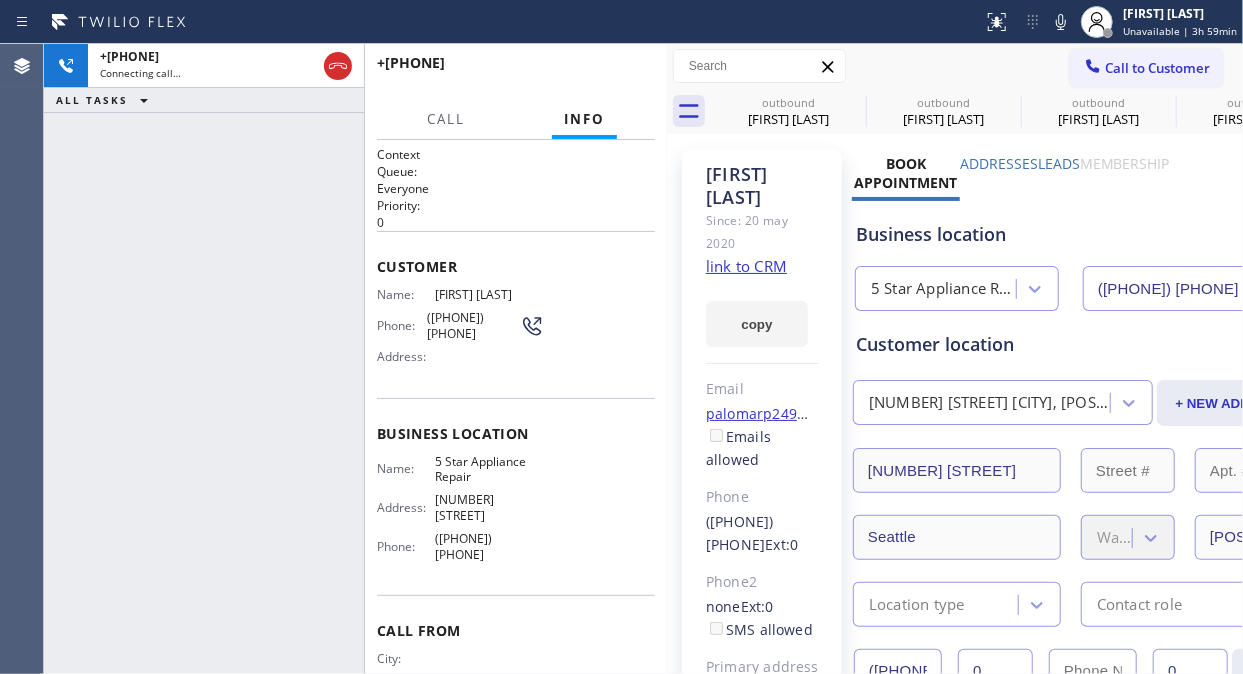 click 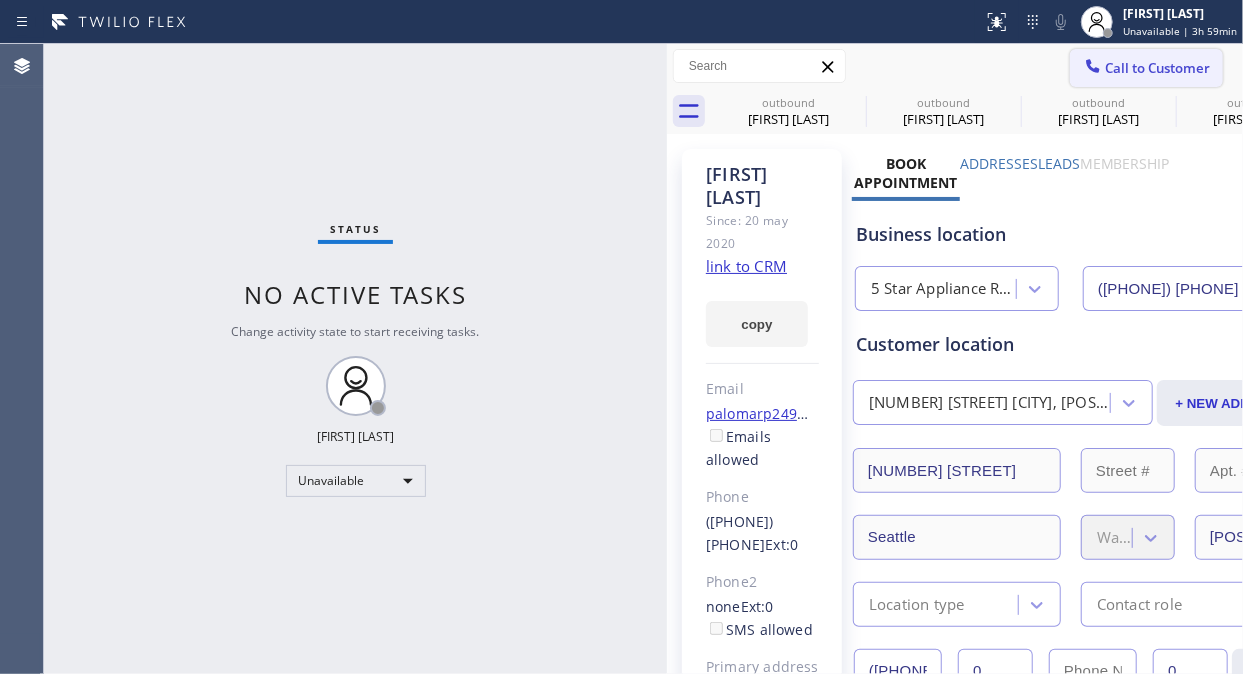 click on "Call to Customer" at bounding box center [1157, 68] 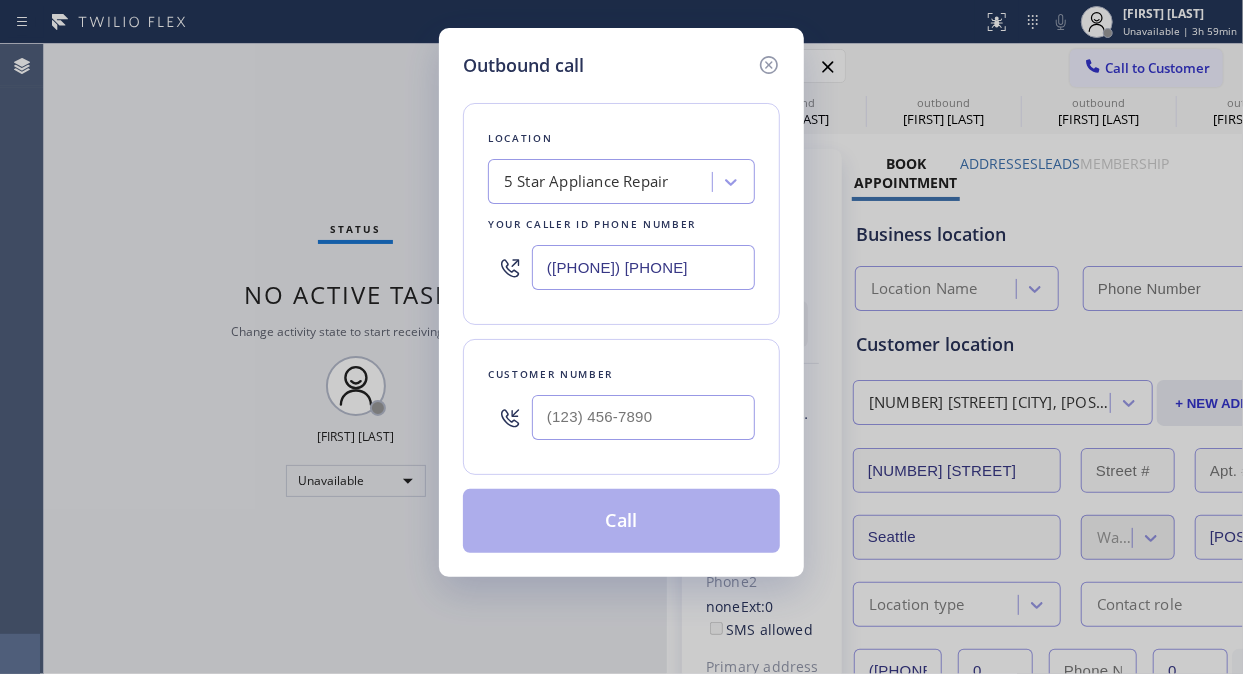 type on "([PHONE]) [PHONE]" 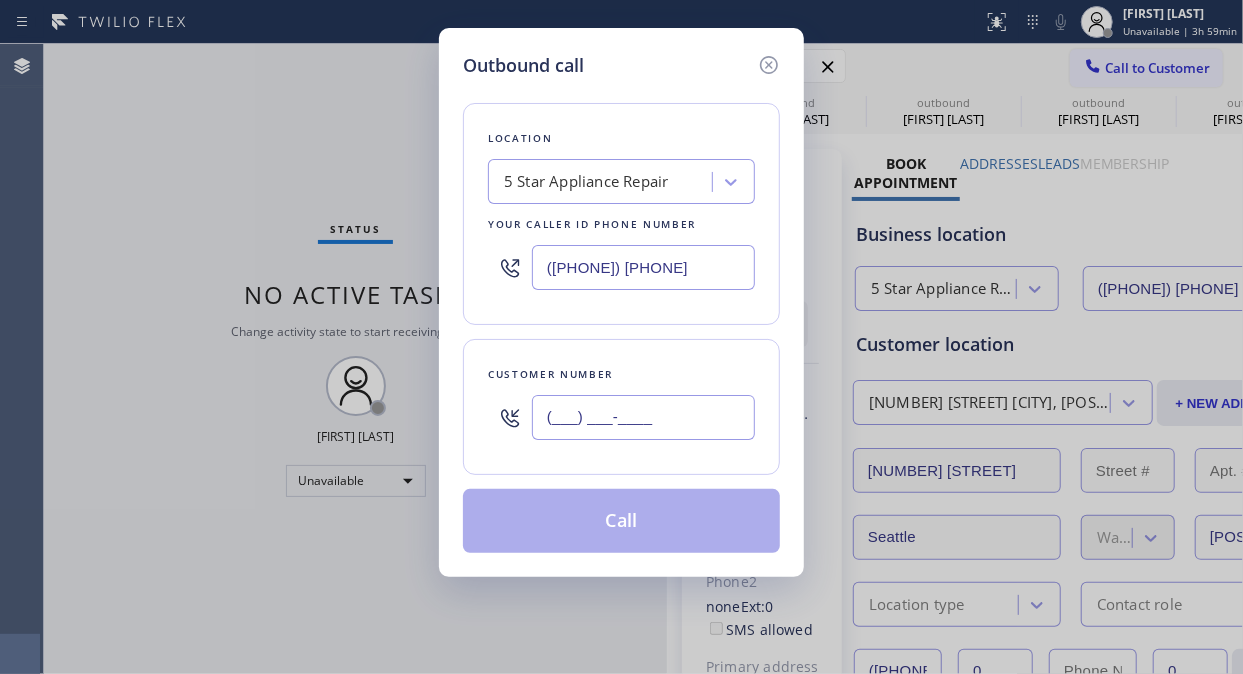 click on "(___) ___-____" at bounding box center (643, 417) 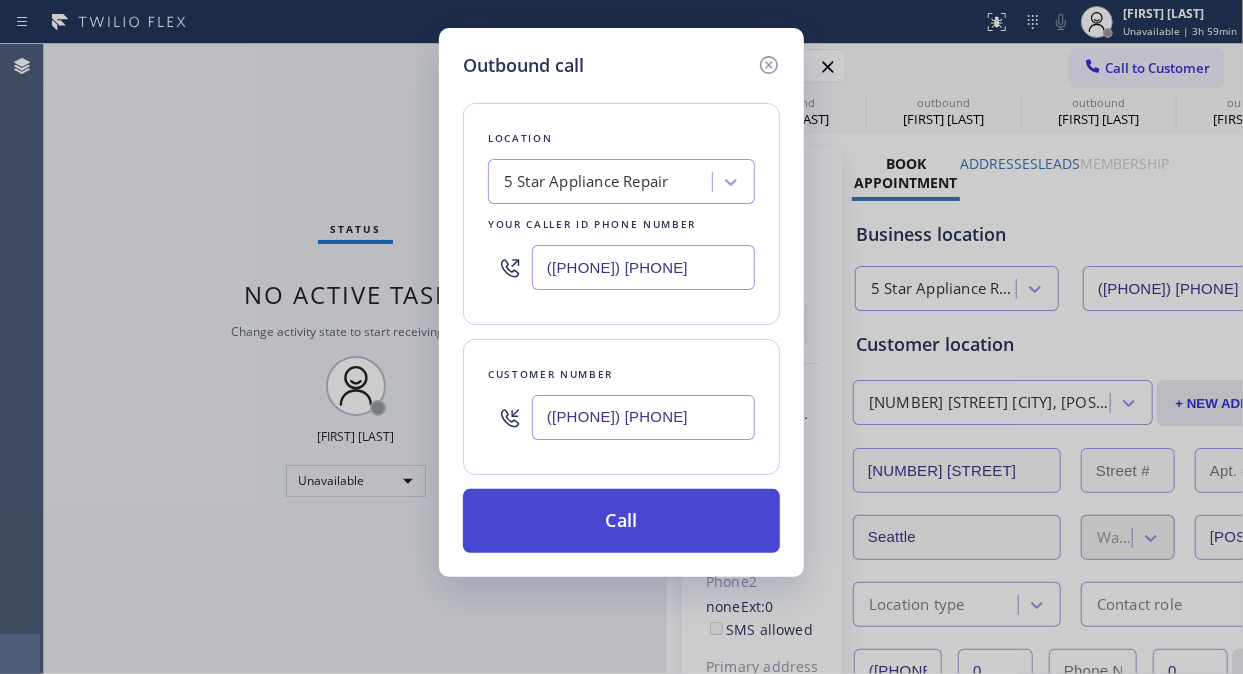 type on "([PHONE]) [PHONE]" 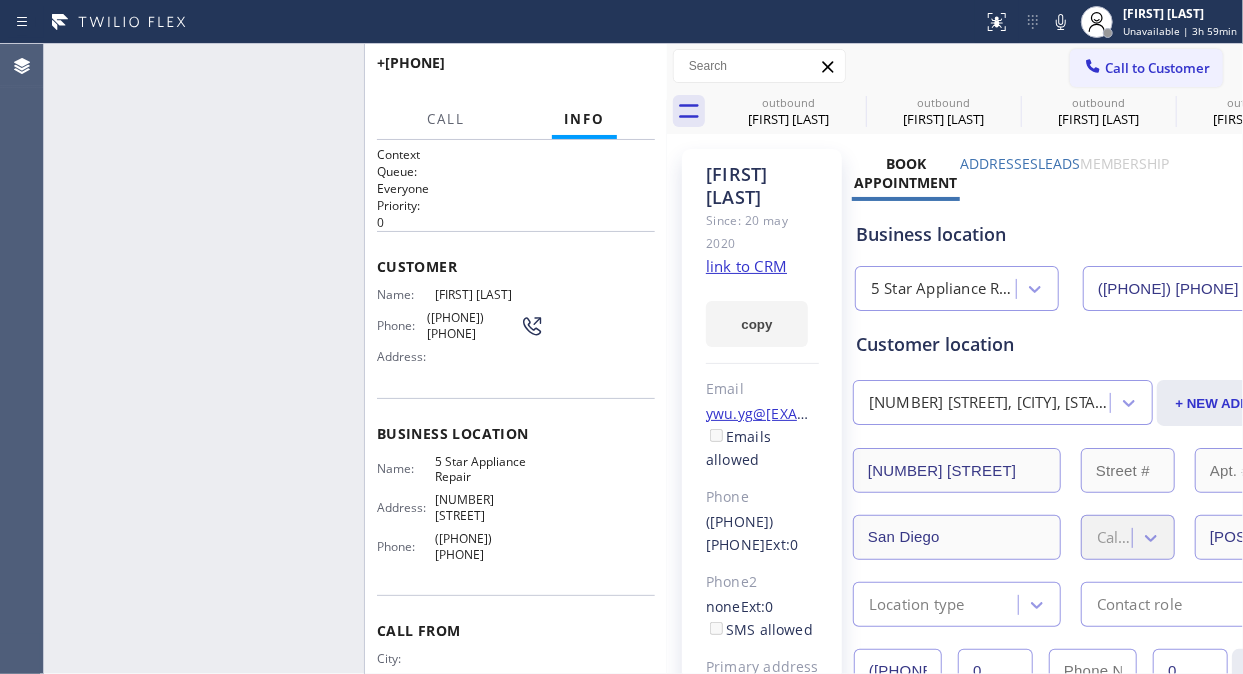 type on "([PHONE]) [PHONE]" 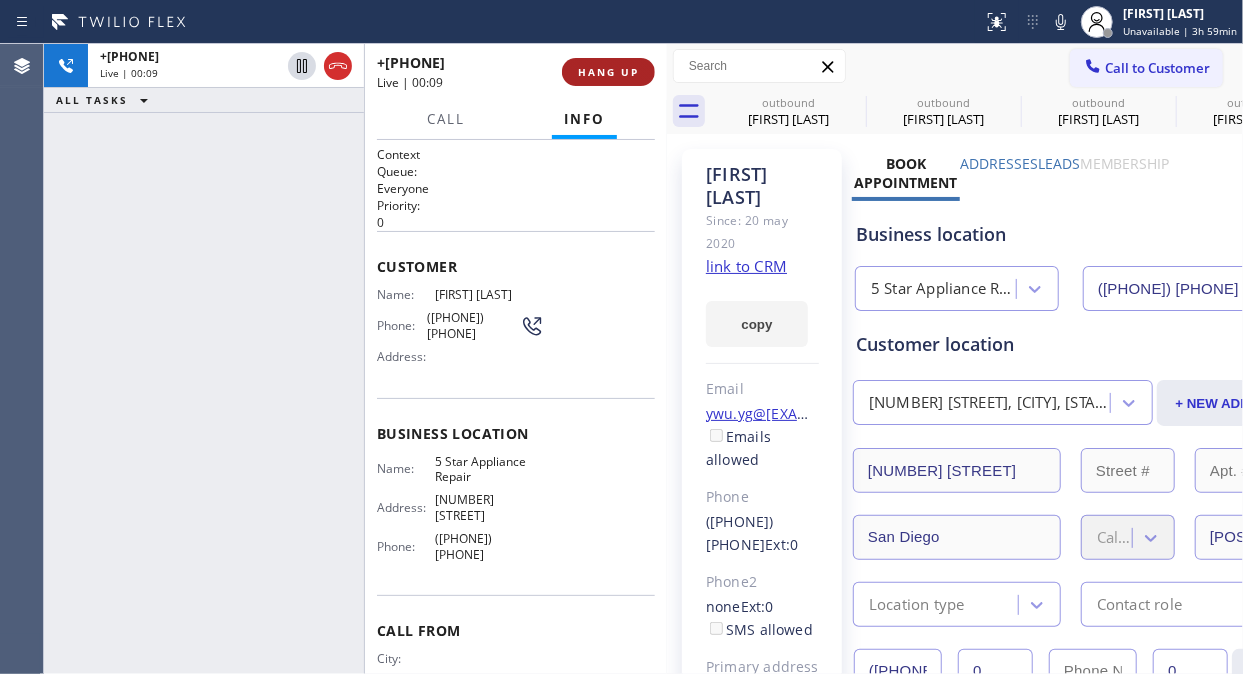 click on "HANG UP" at bounding box center (608, 72) 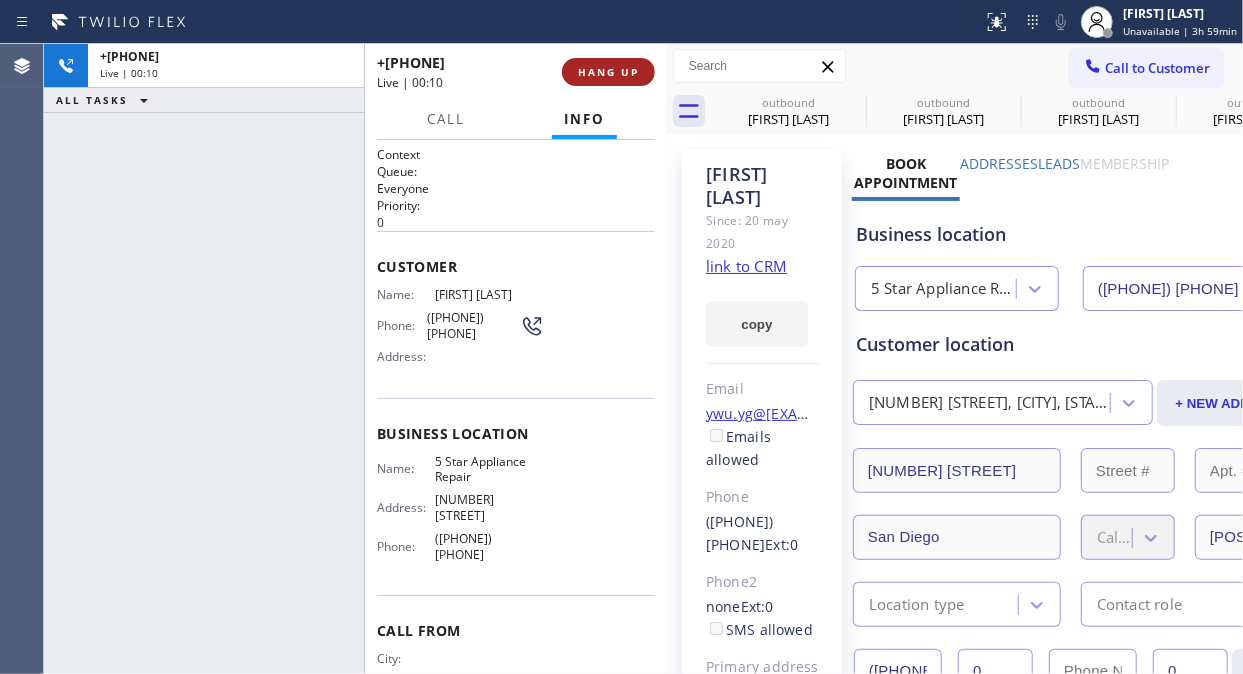click on "HANG UP" at bounding box center [608, 72] 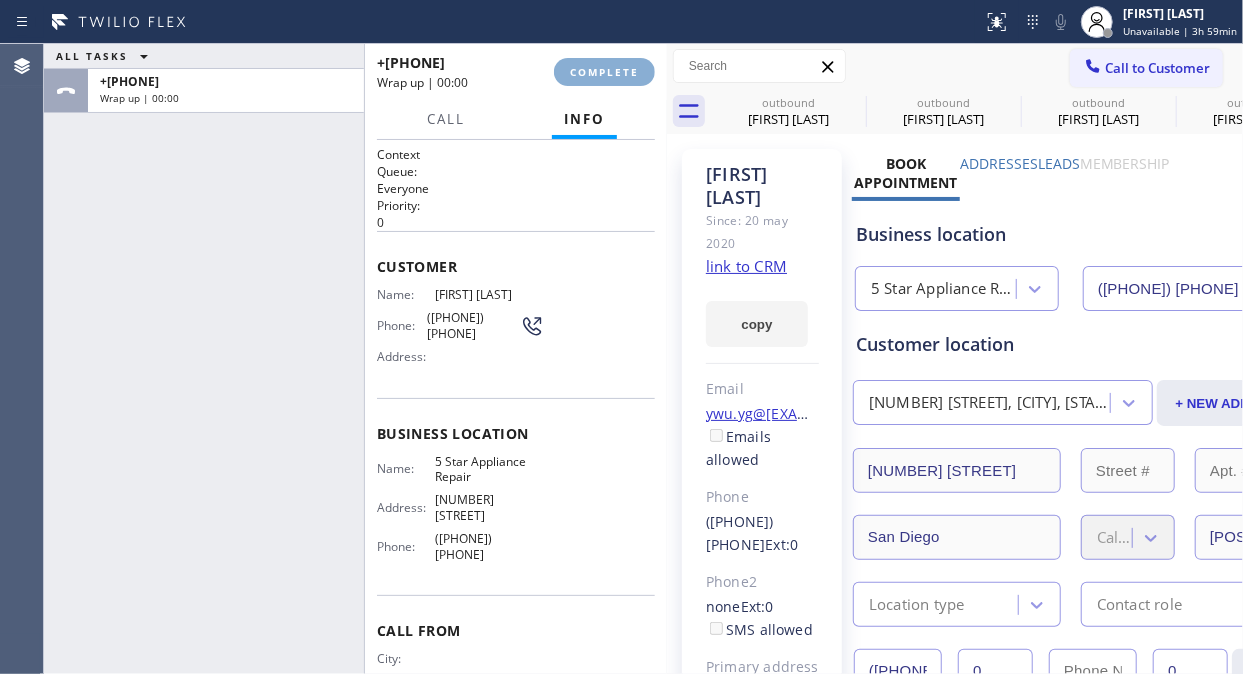 click on "COMPLETE" at bounding box center (604, 72) 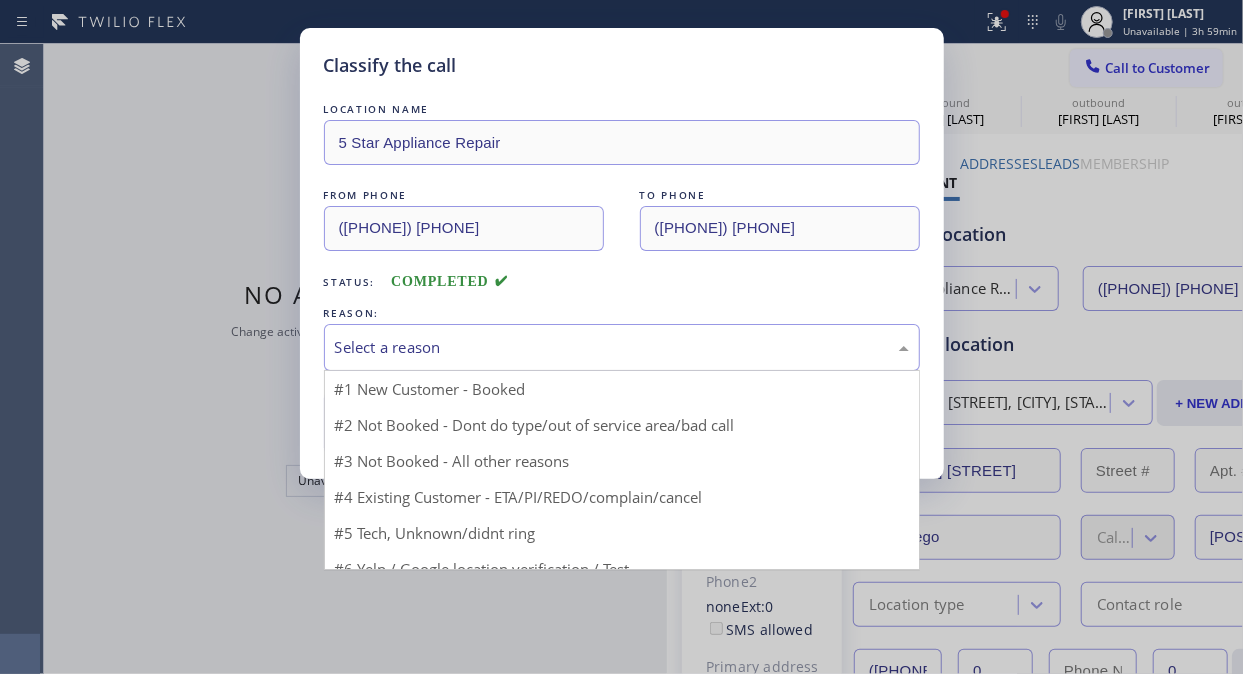click on "Select a reason" at bounding box center [622, 347] 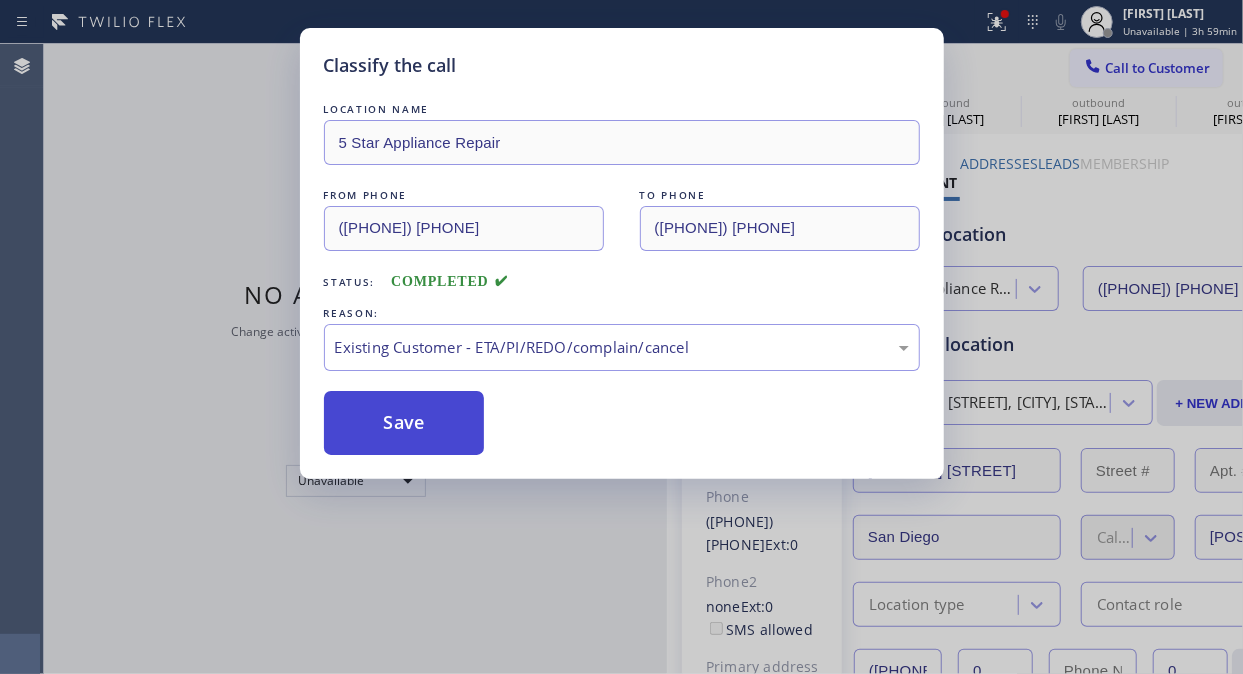 click on "Save" at bounding box center (404, 423) 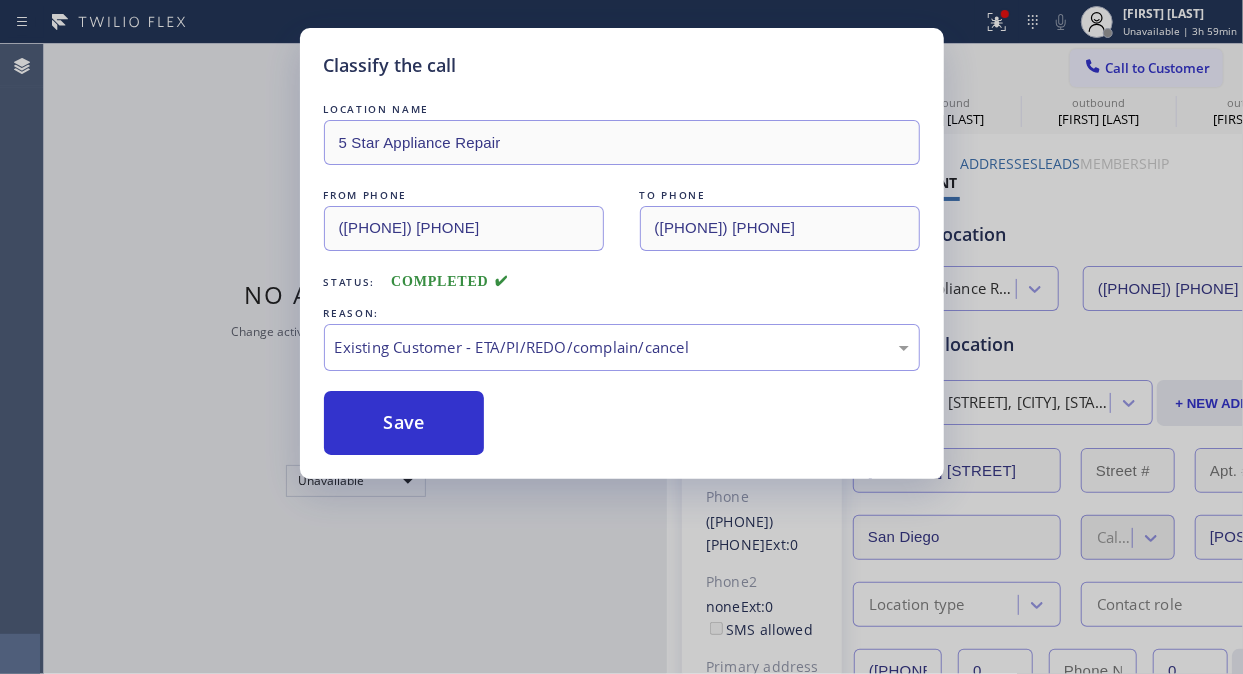 click on "Classify the call LOCATION NAME 5 Star Appliance Repair FROM PHONE ([PHONE]) TO PHONE ([PHONE]) Status: COMPLETED REASON: Existing Customer - ETA/PI/REDO/complain/cancel Save" at bounding box center [621, 337] 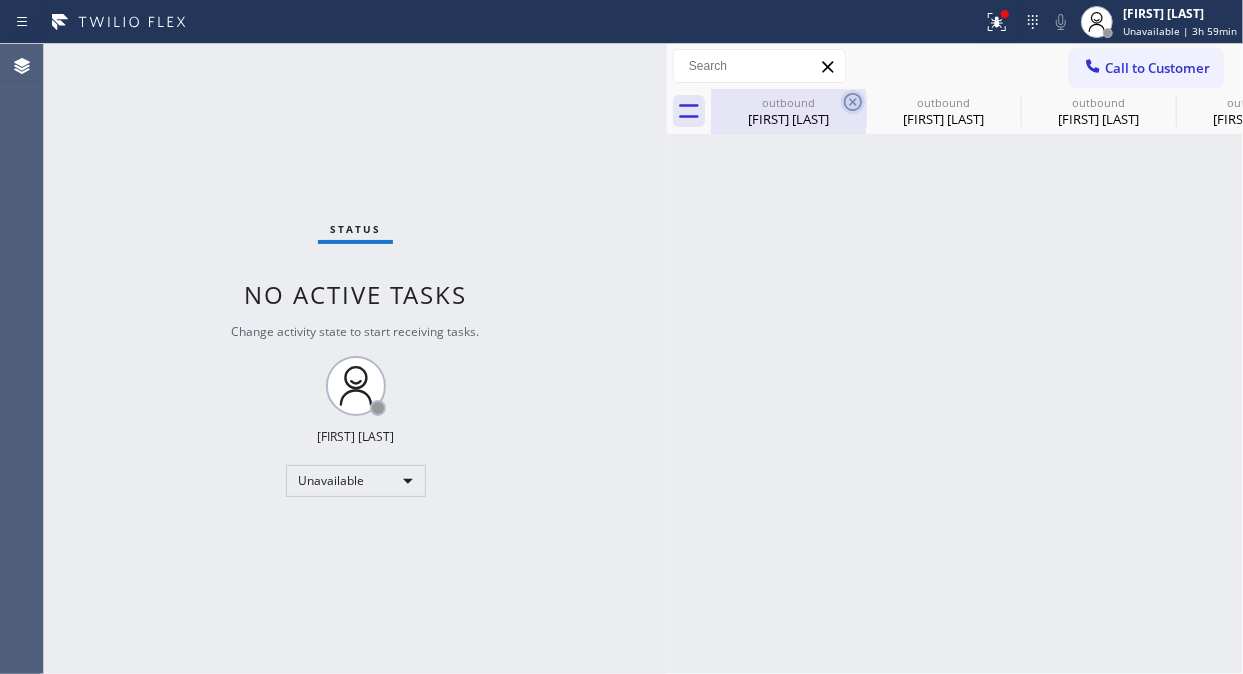 click 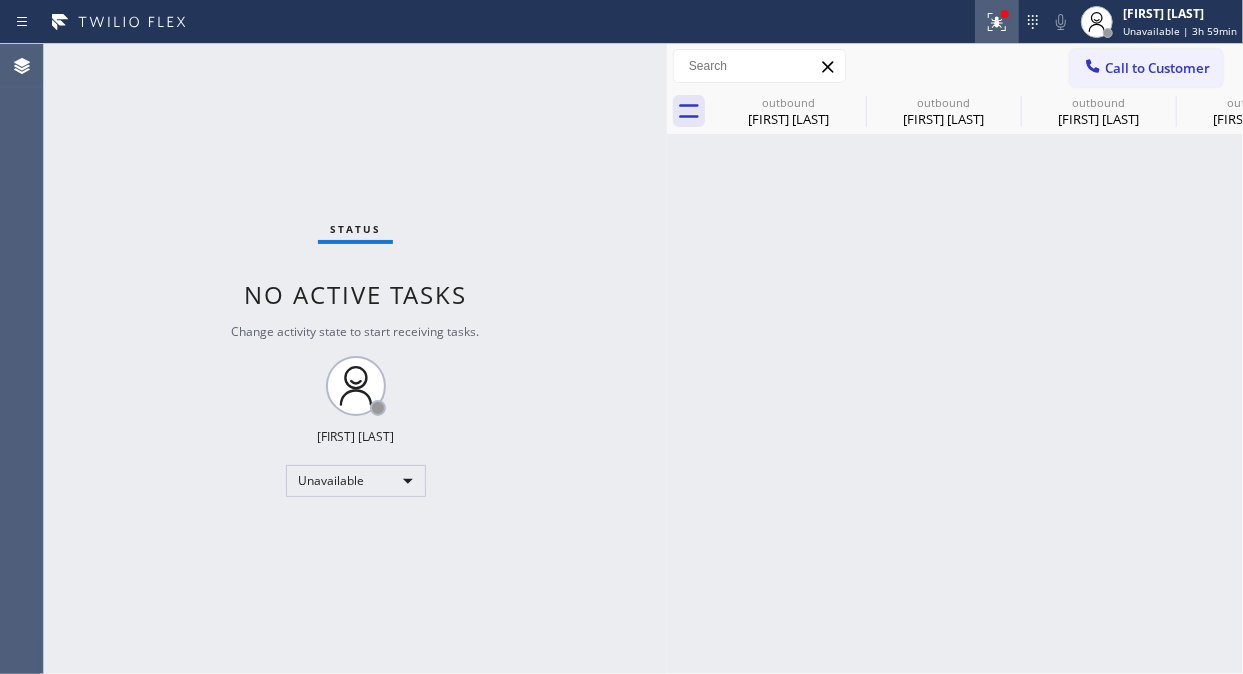 drag, startPoint x: 851, startPoint y: 100, endPoint x: 993, endPoint y: 25, distance: 160.58954 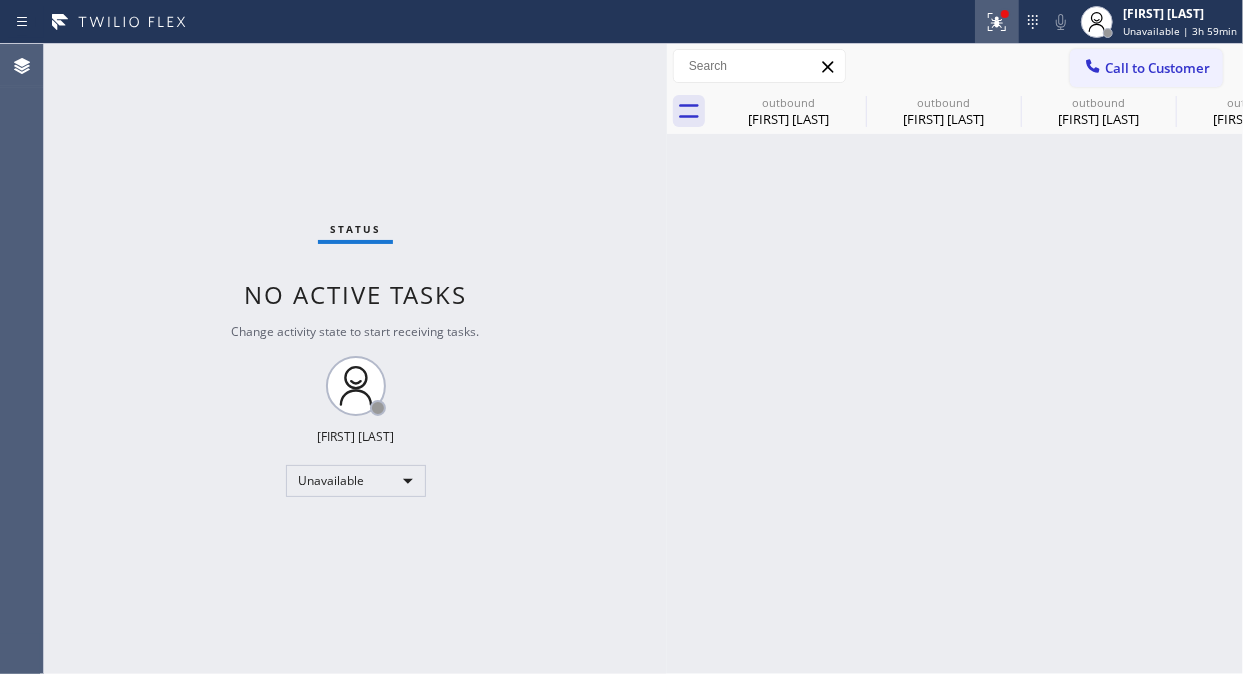 click 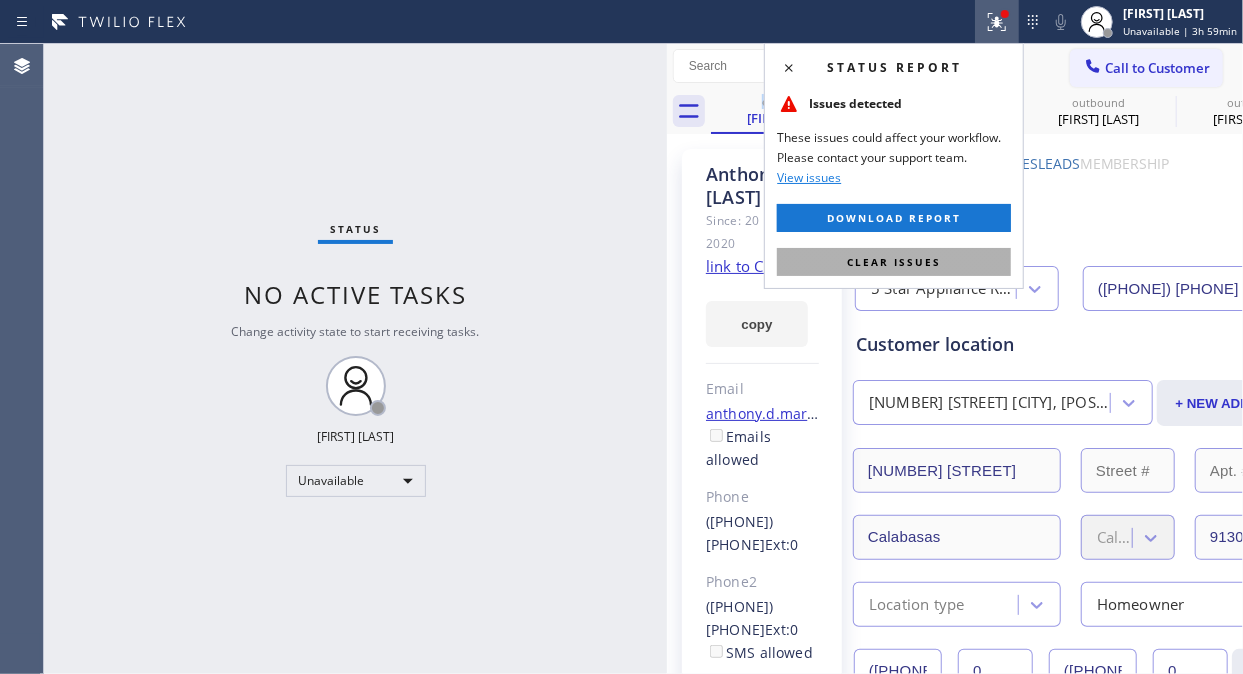 click on "Clear issues" at bounding box center (894, 262) 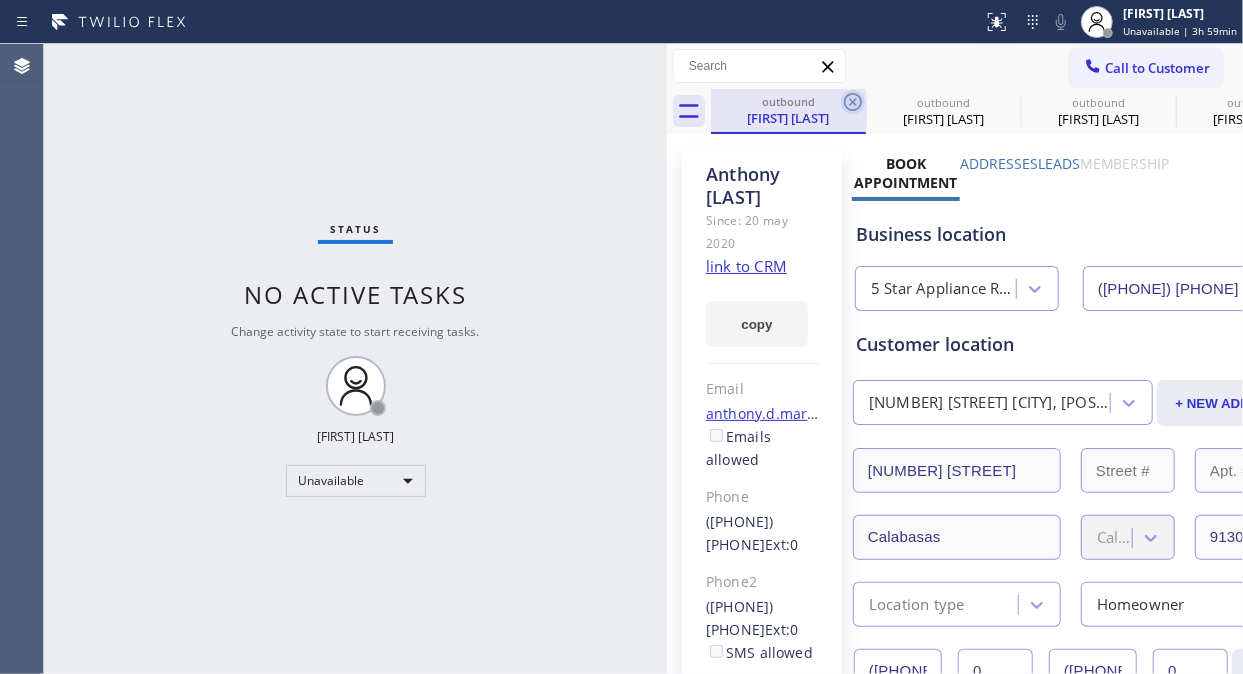 click 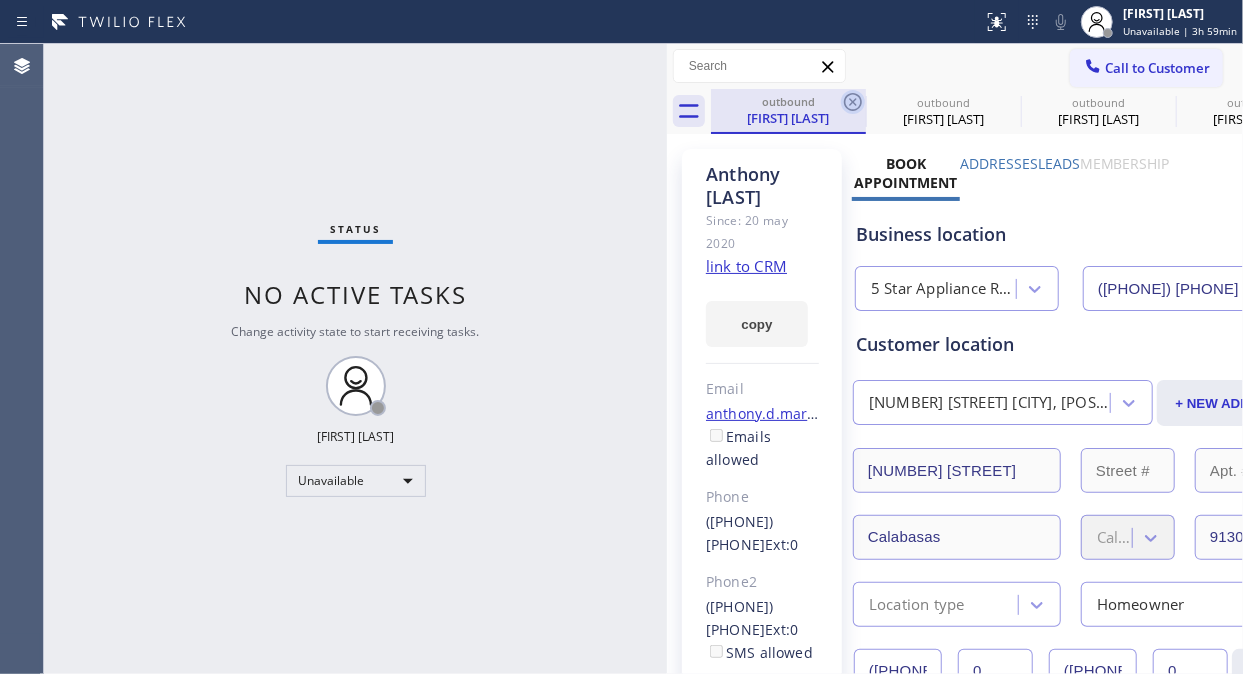 click 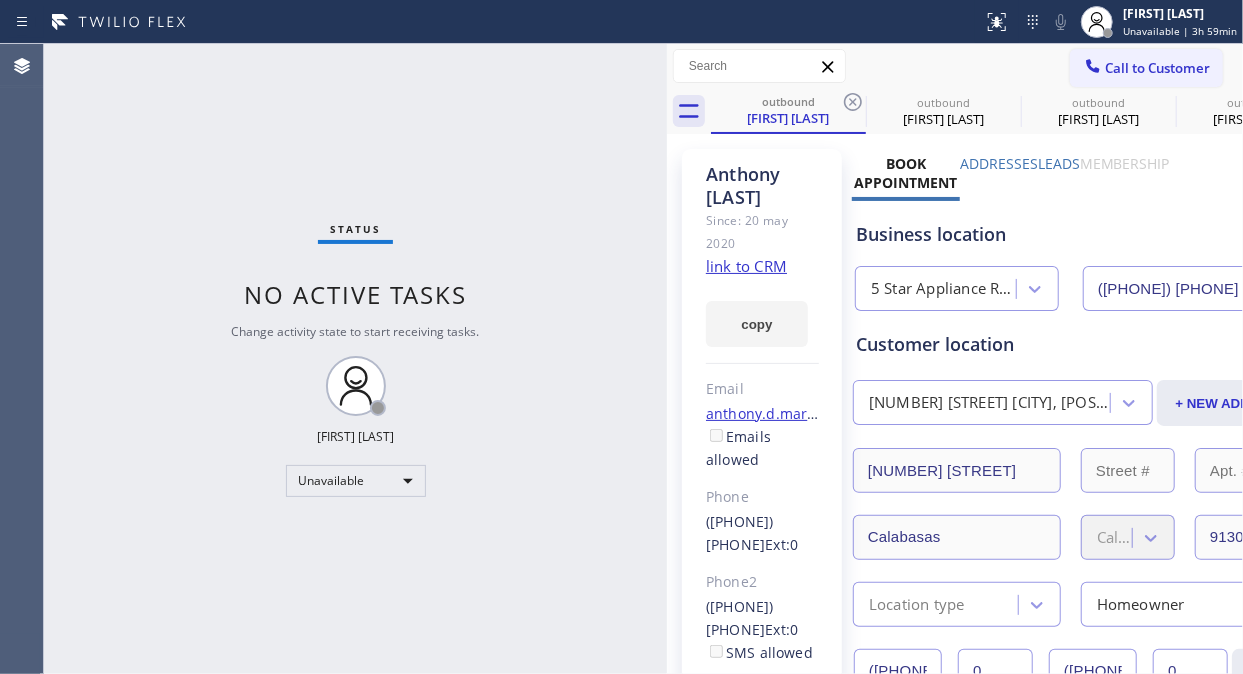 click 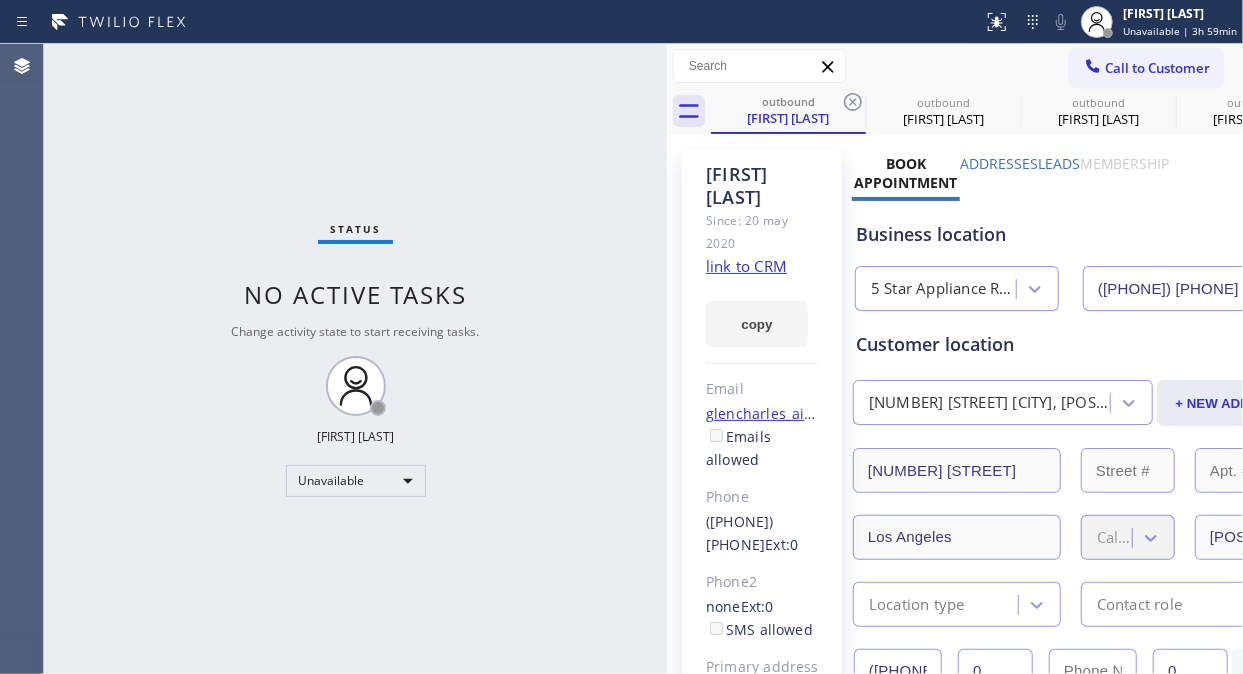 click 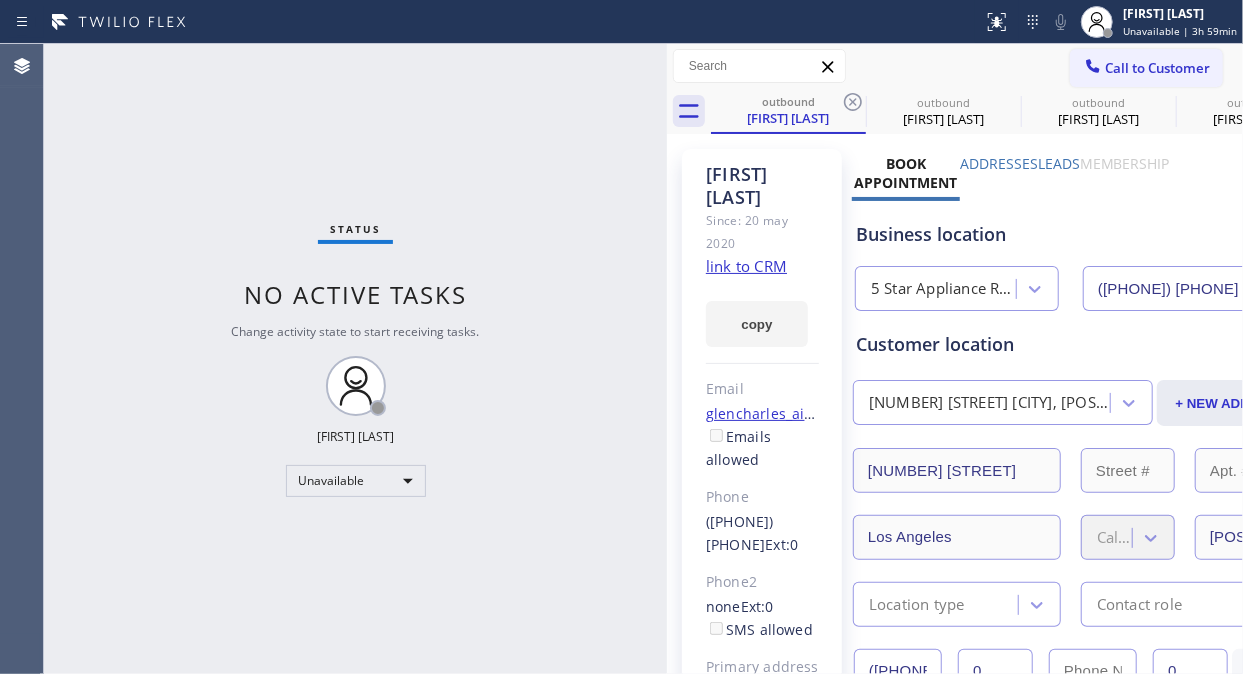 click 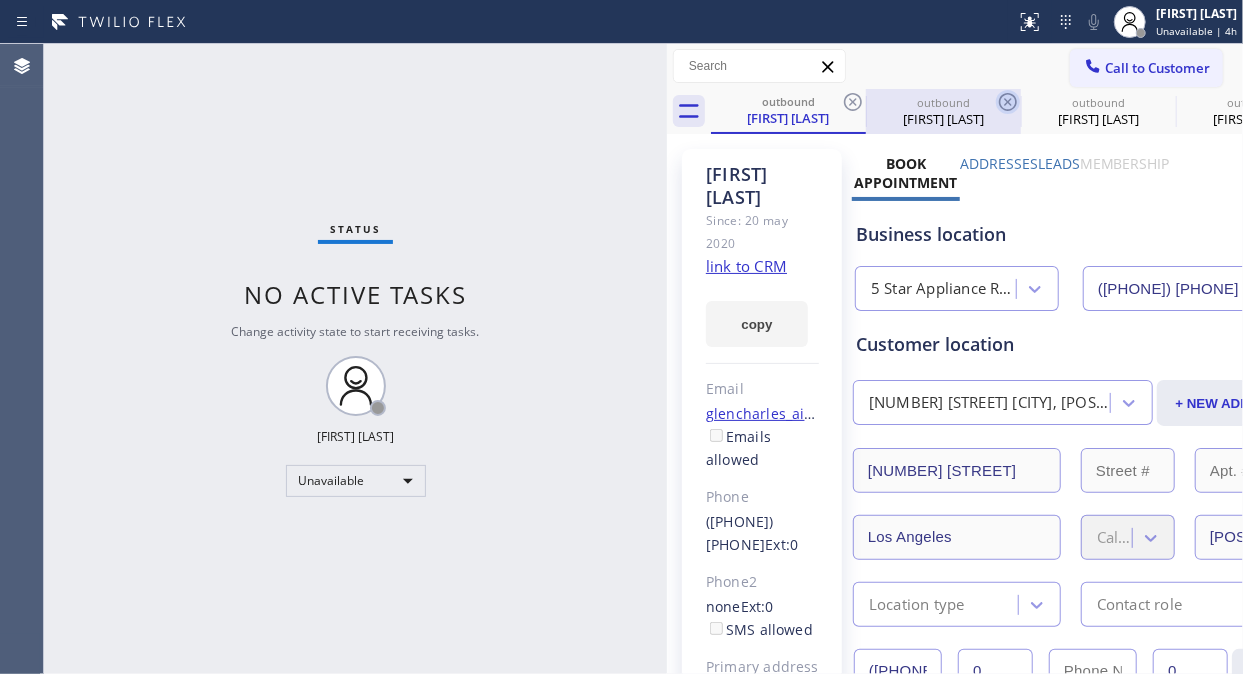click 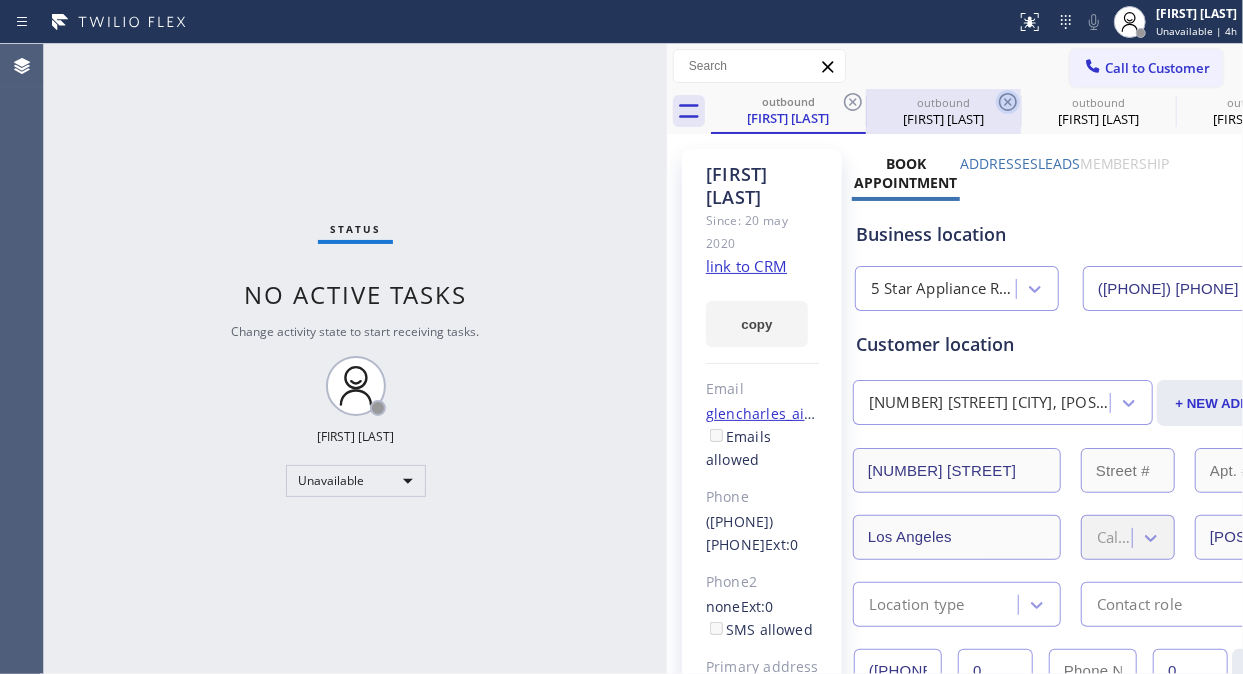 click 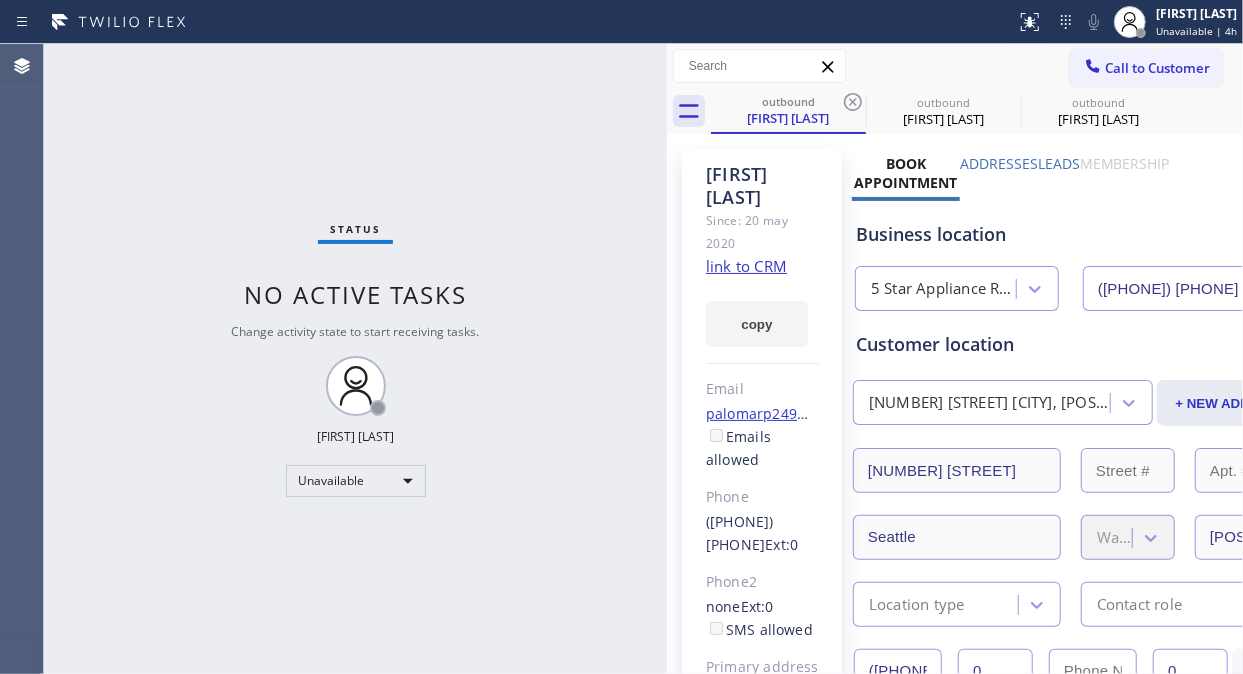 click 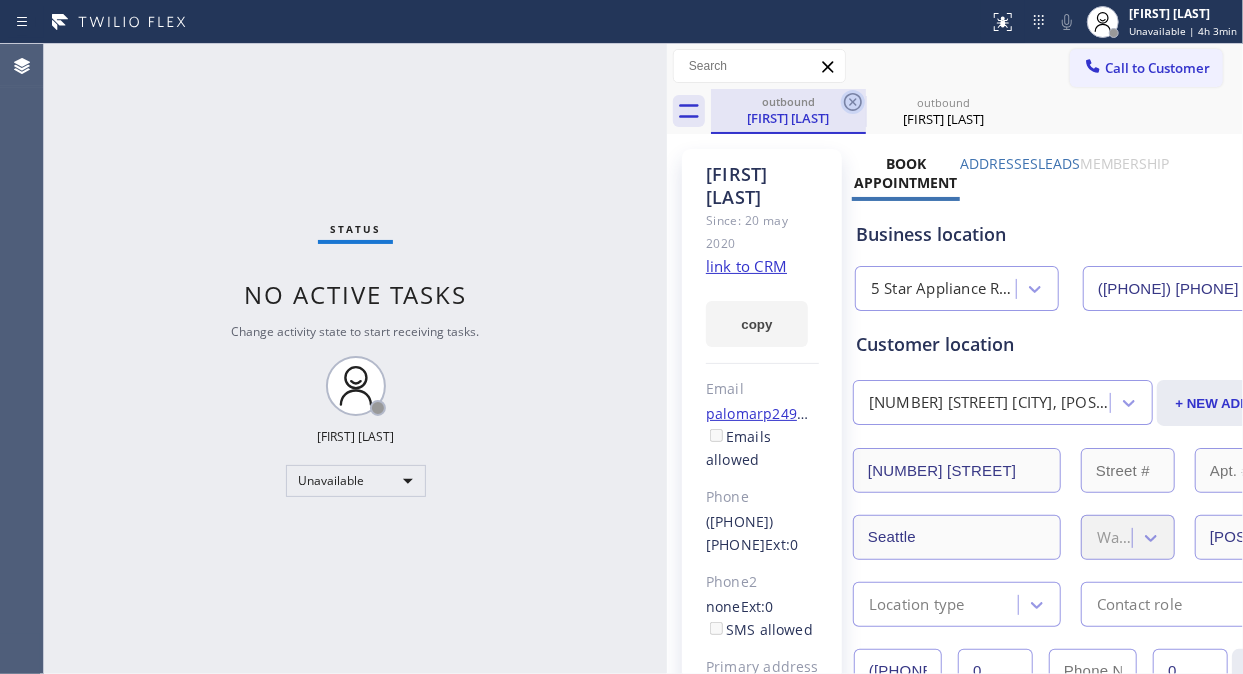 click 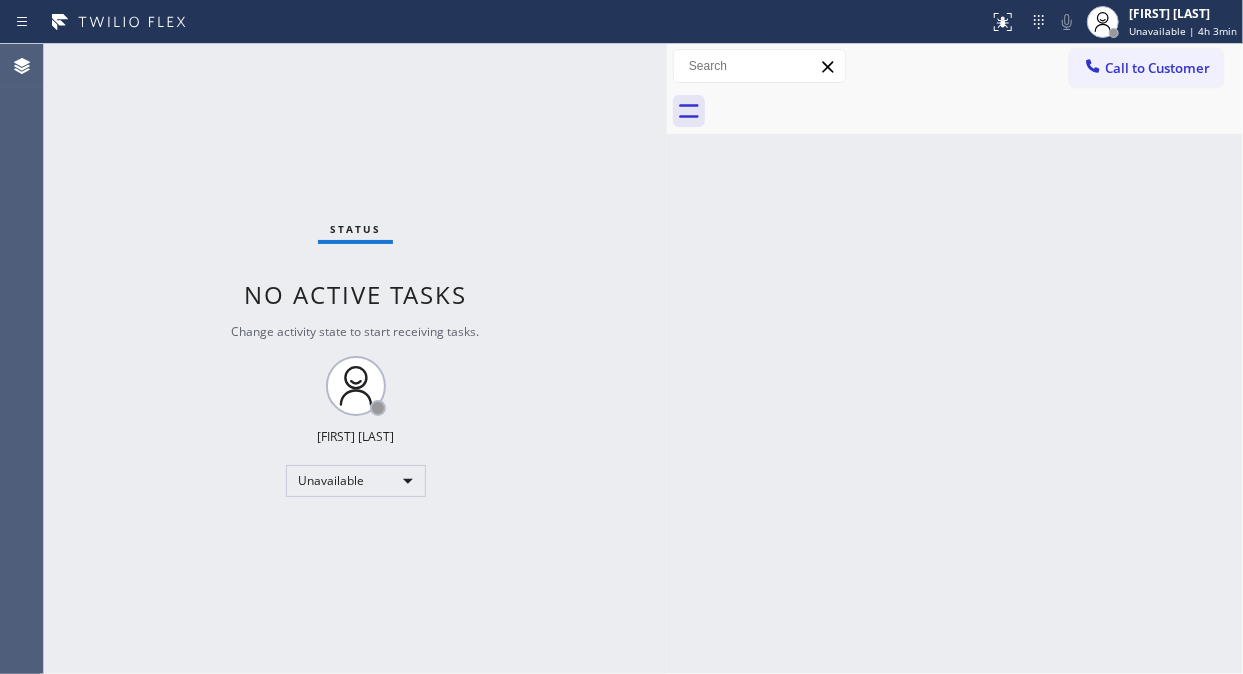 click at bounding box center (977, 111) 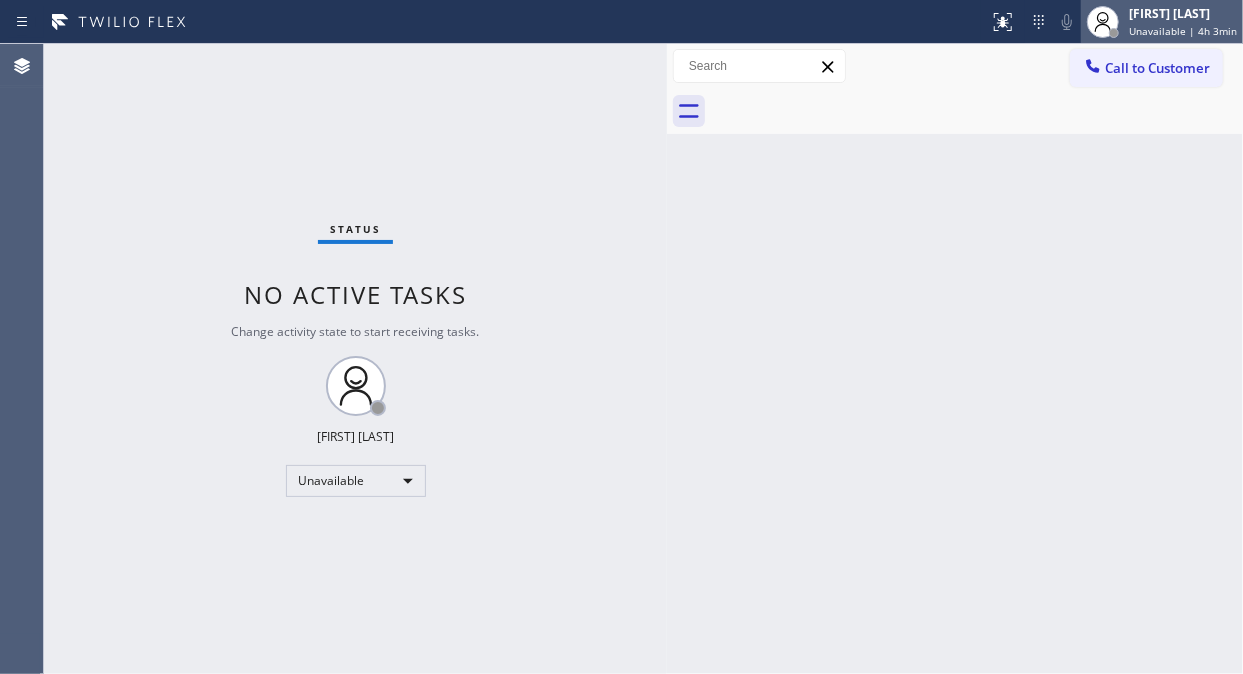click on "Unavailable | 4h 3min" at bounding box center (1183, 31) 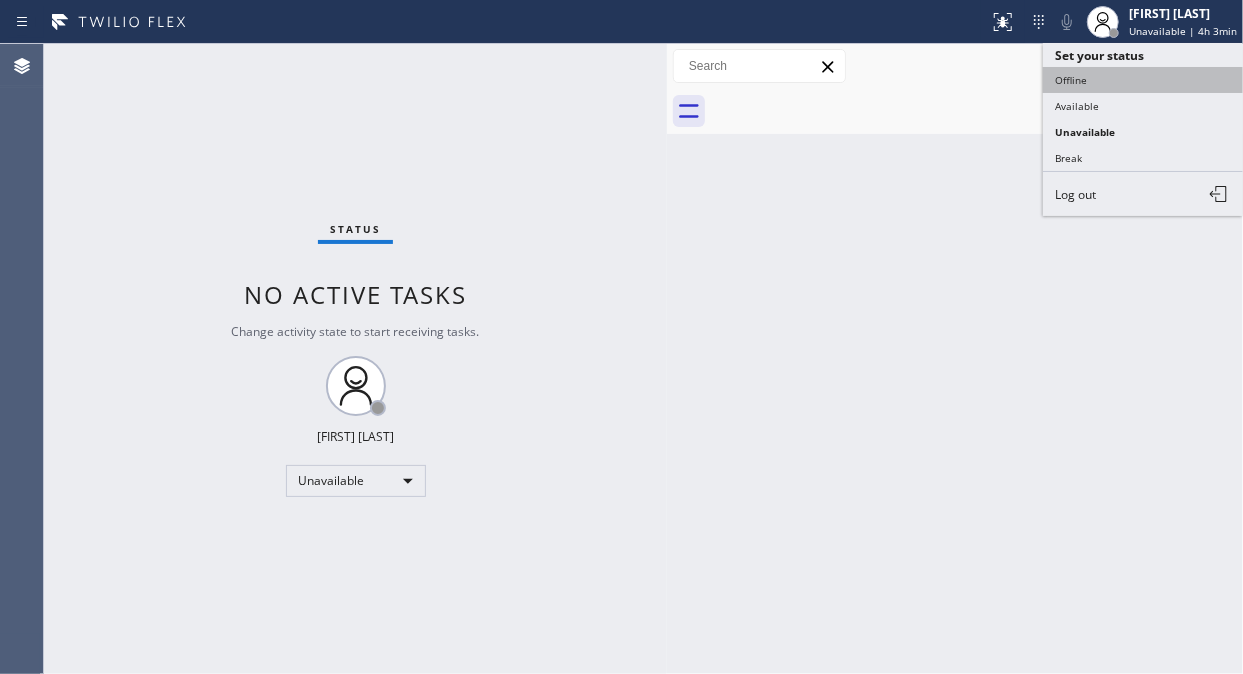 click on "Offline" at bounding box center (1143, 80) 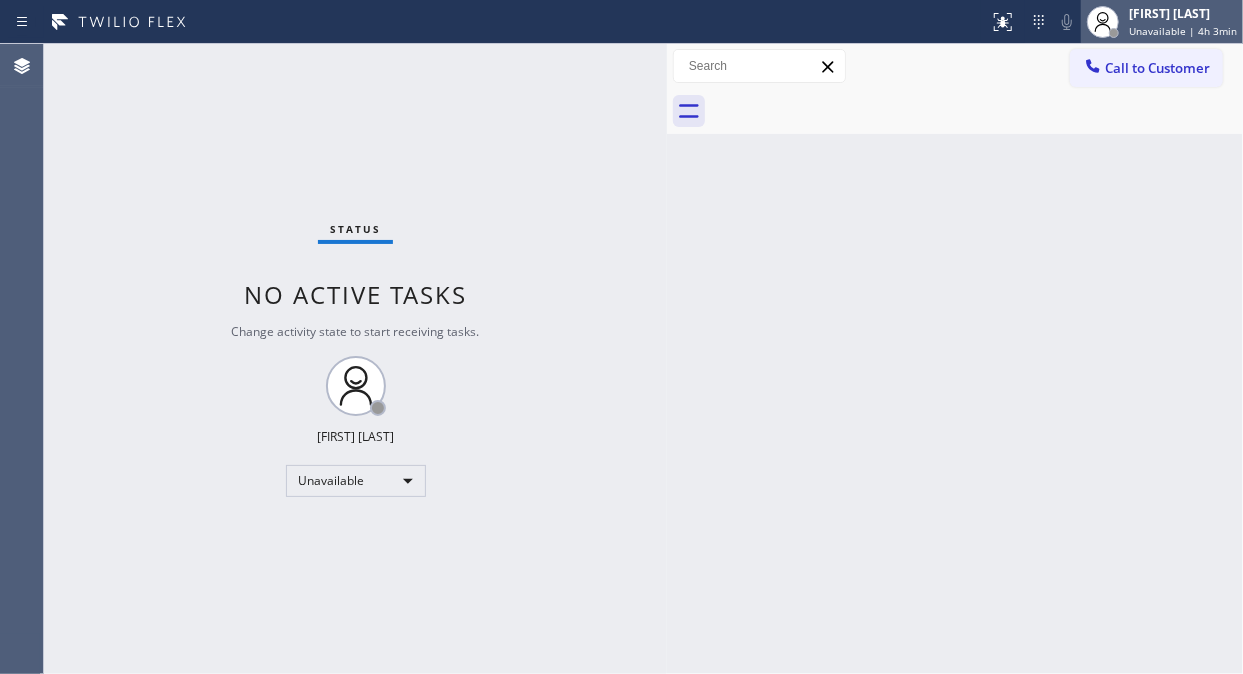 click on "[FIRST] [LAST] Unavailable | 4h 3min" at bounding box center (1184, 21) 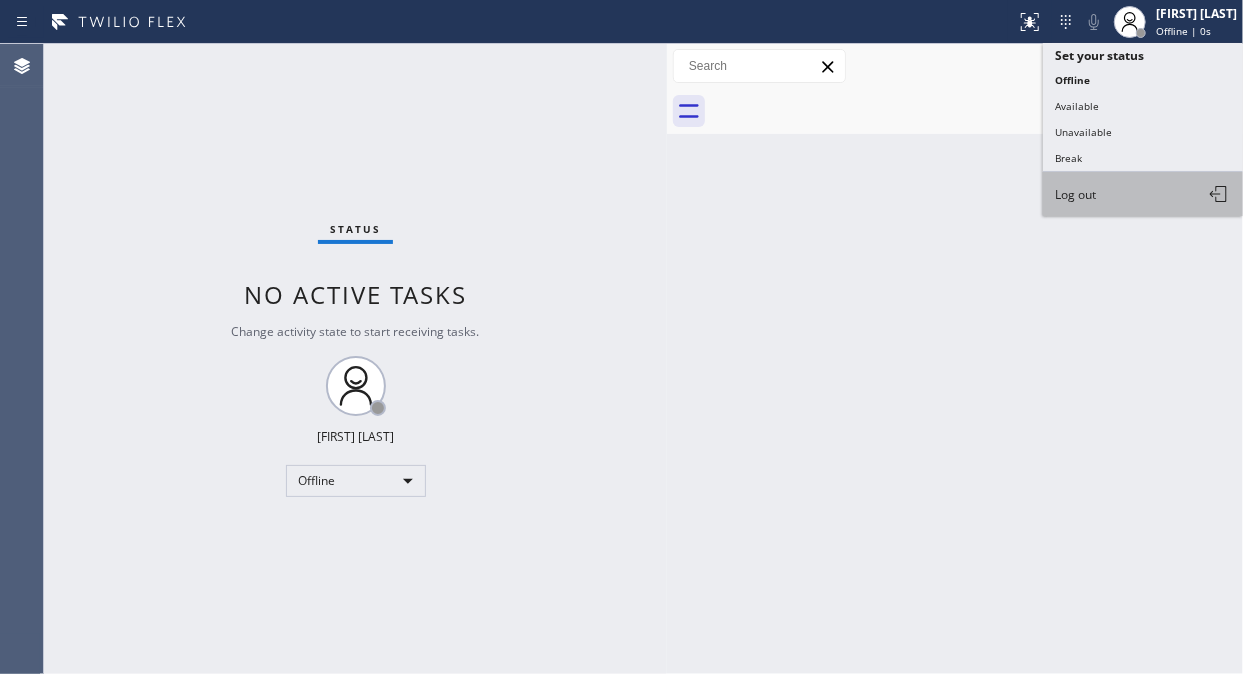 click on "Log out" at bounding box center [1075, 194] 